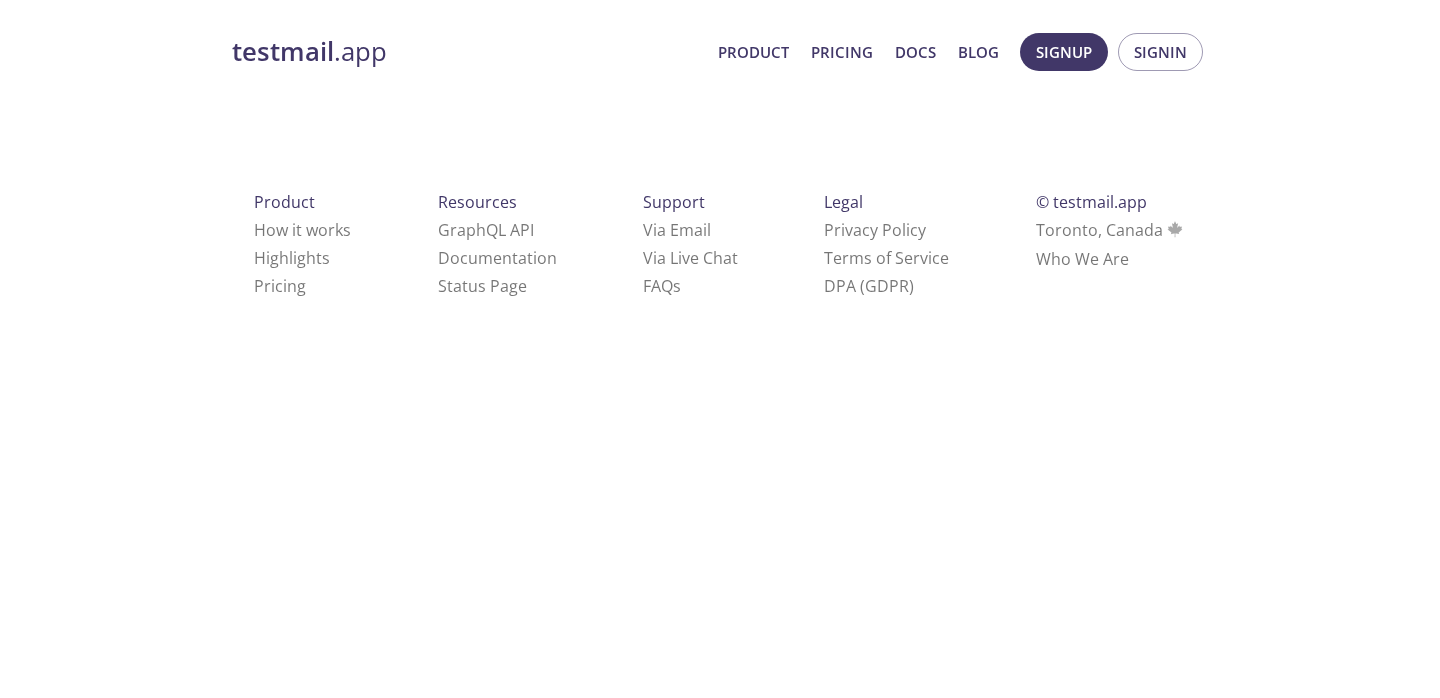 scroll, scrollTop: 0, scrollLeft: 0, axis: both 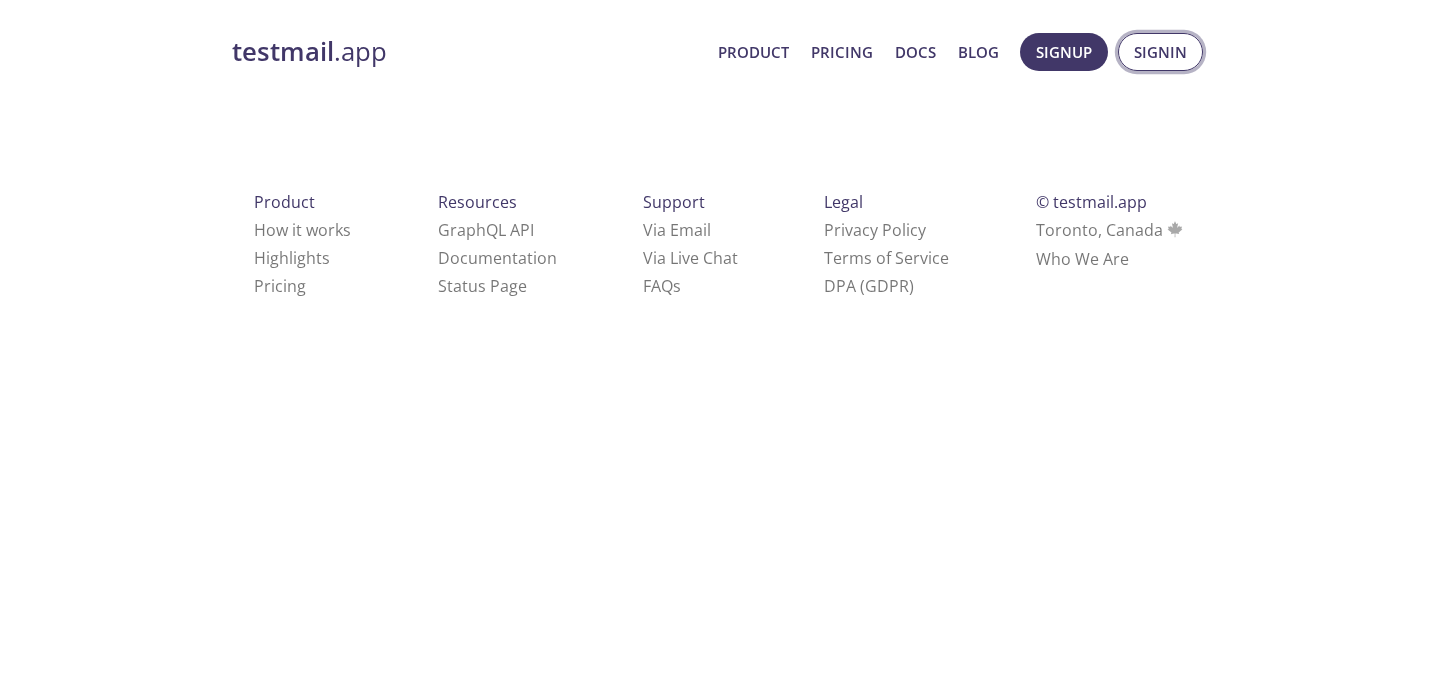 click on "Signin" at bounding box center (1160, 52) 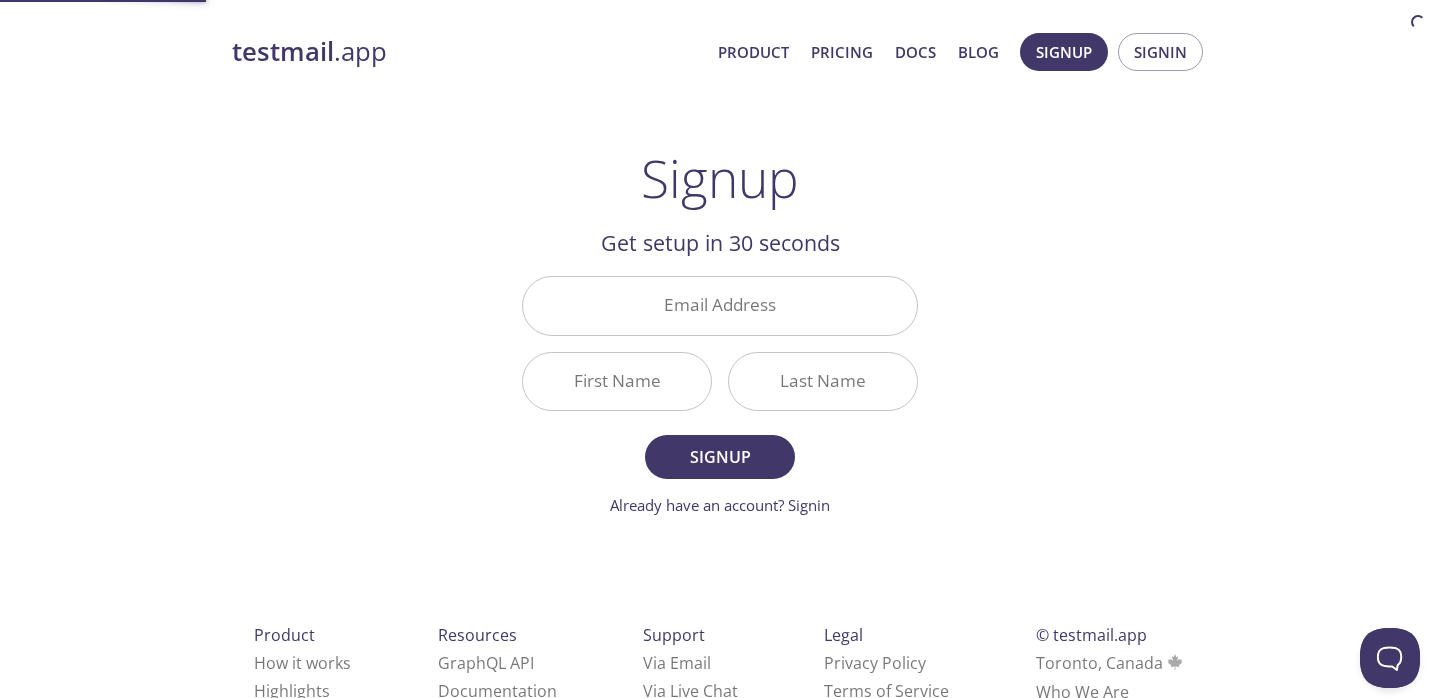 scroll, scrollTop: 0, scrollLeft: 0, axis: both 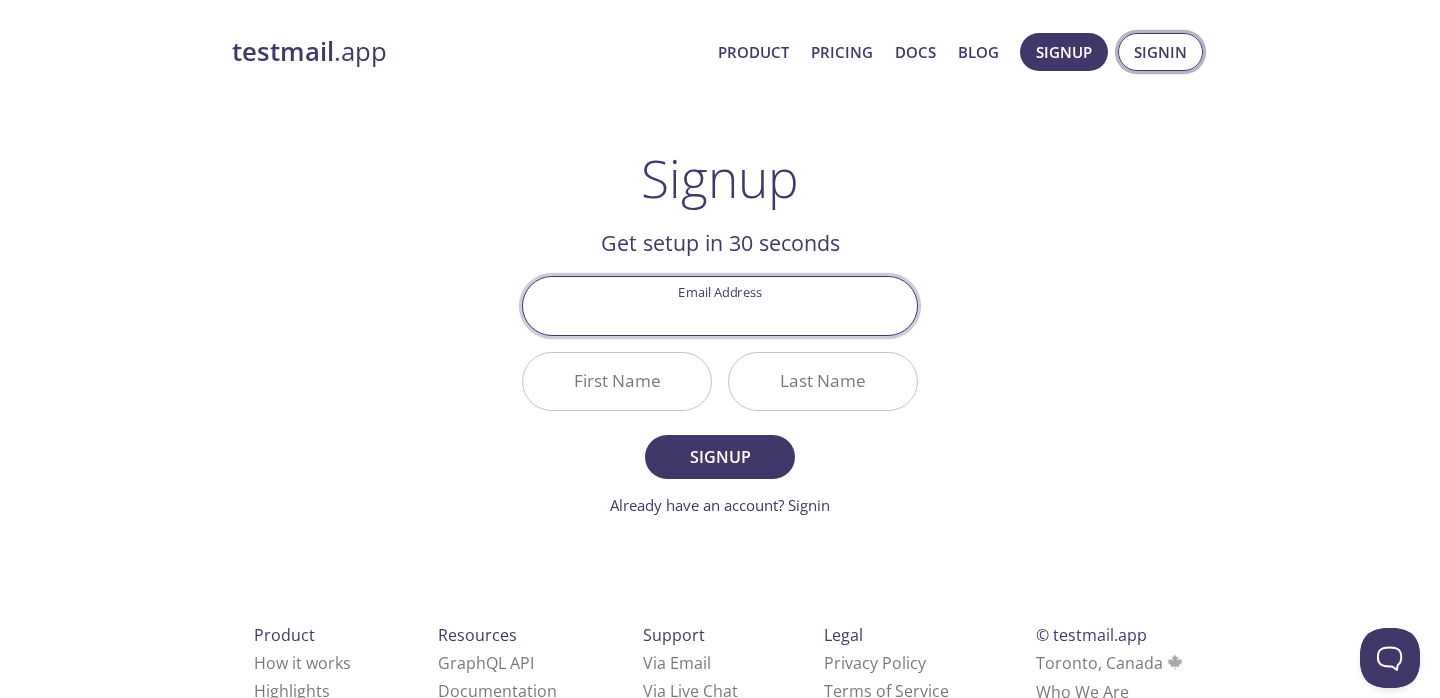 click on "Signin" at bounding box center (1160, 52) 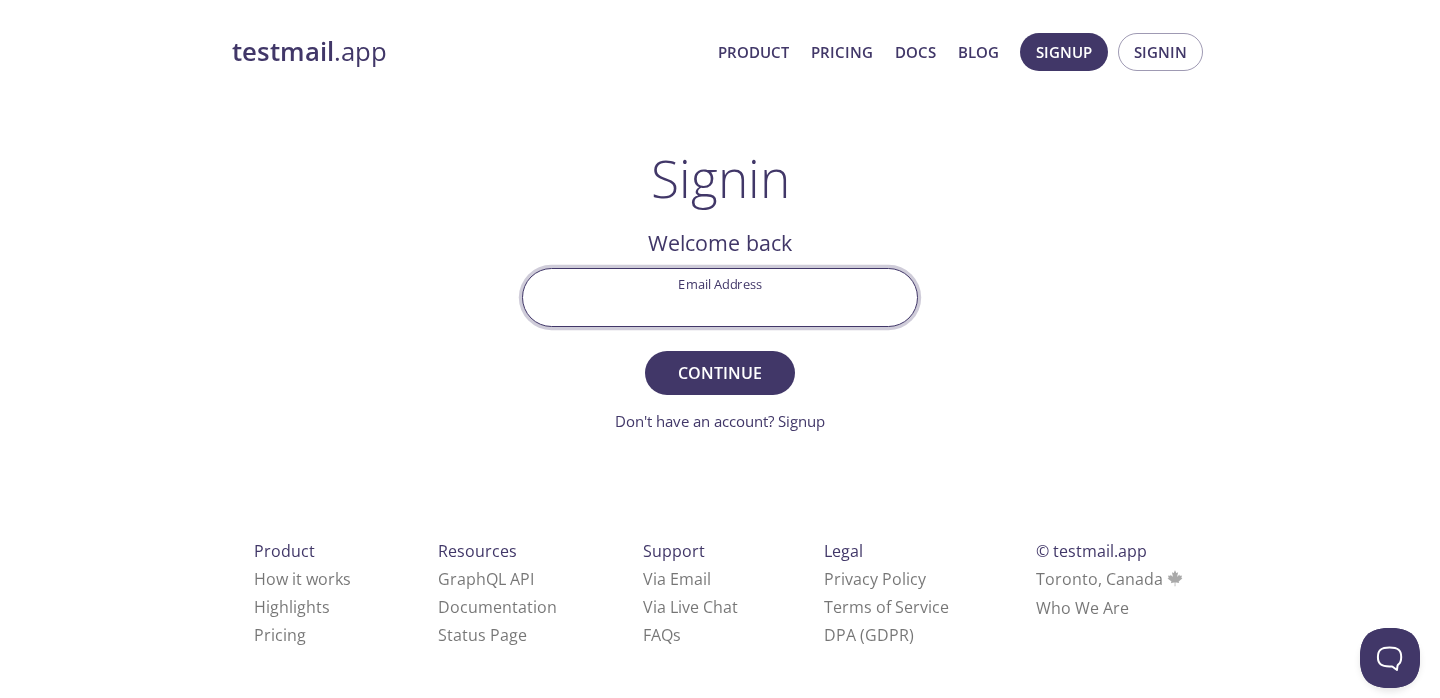 click on "Email Address" at bounding box center (720, 297) 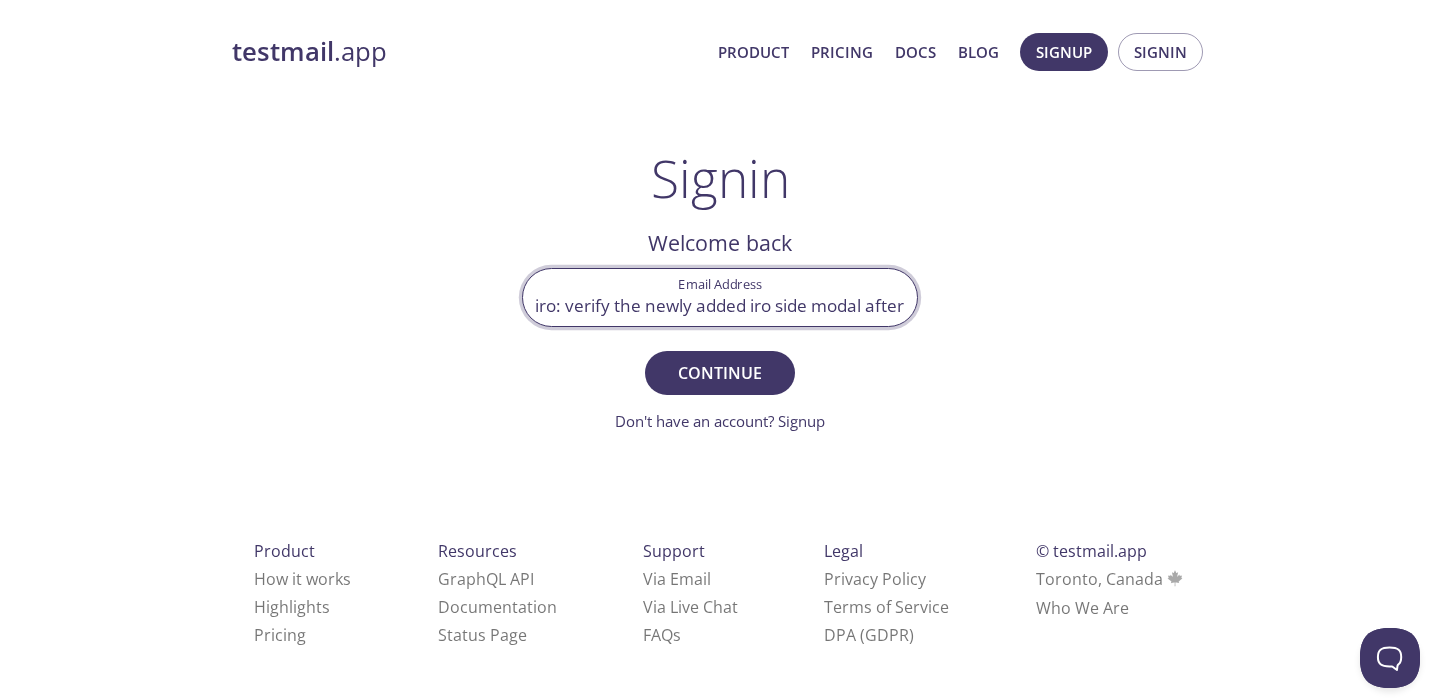 scroll, scrollTop: 0, scrollLeft: 433, axis: horizontal 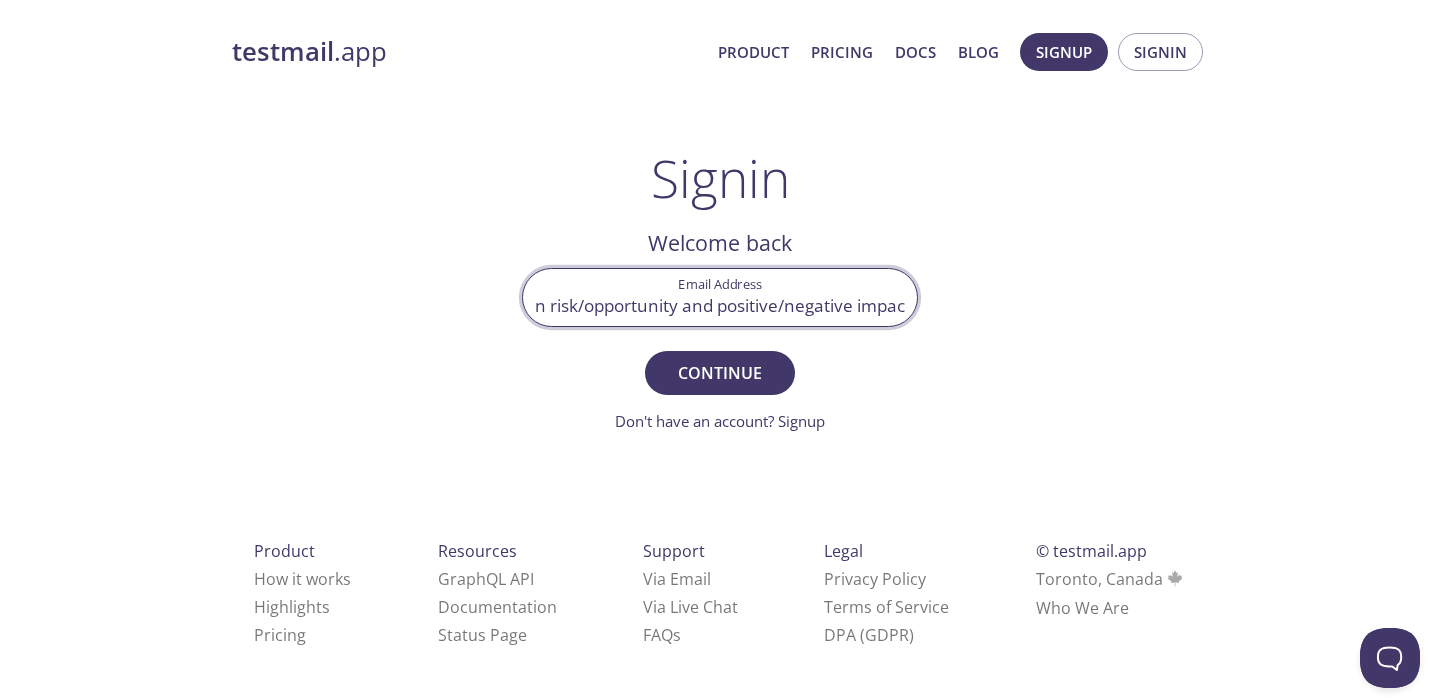 click on "iro: verify the newly added iro side modal after creation risk/opportunity and positive/negative impac" at bounding box center [720, 297] 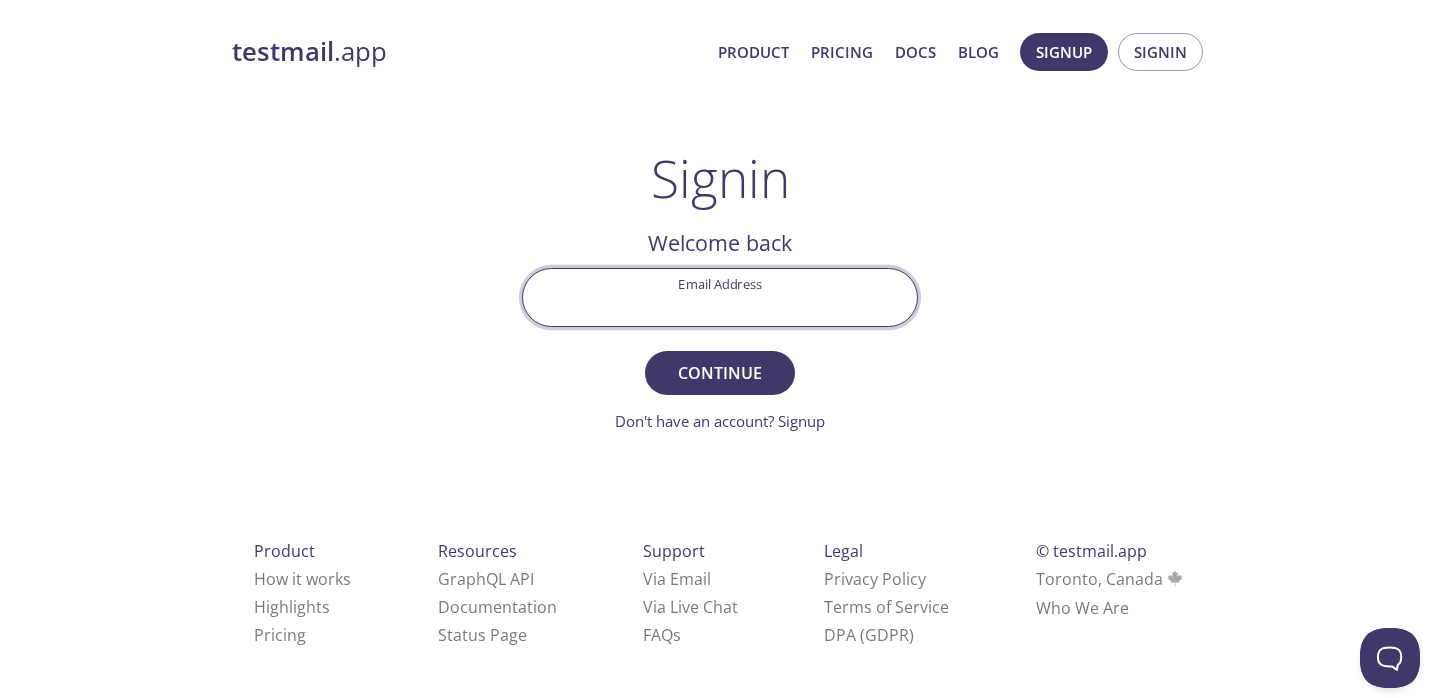 scroll, scrollTop: 0, scrollLeft: 0, axis: both 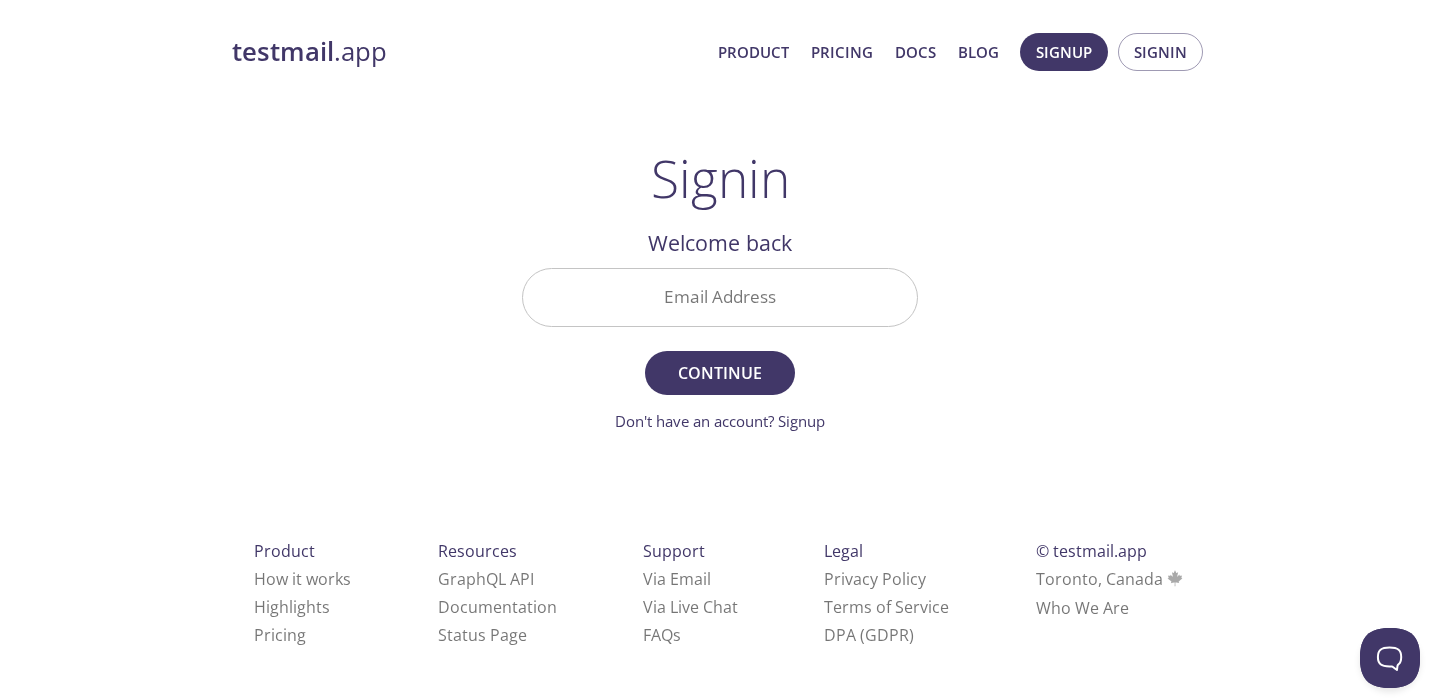 click on "Email Address" at bounding box center (720, 297) 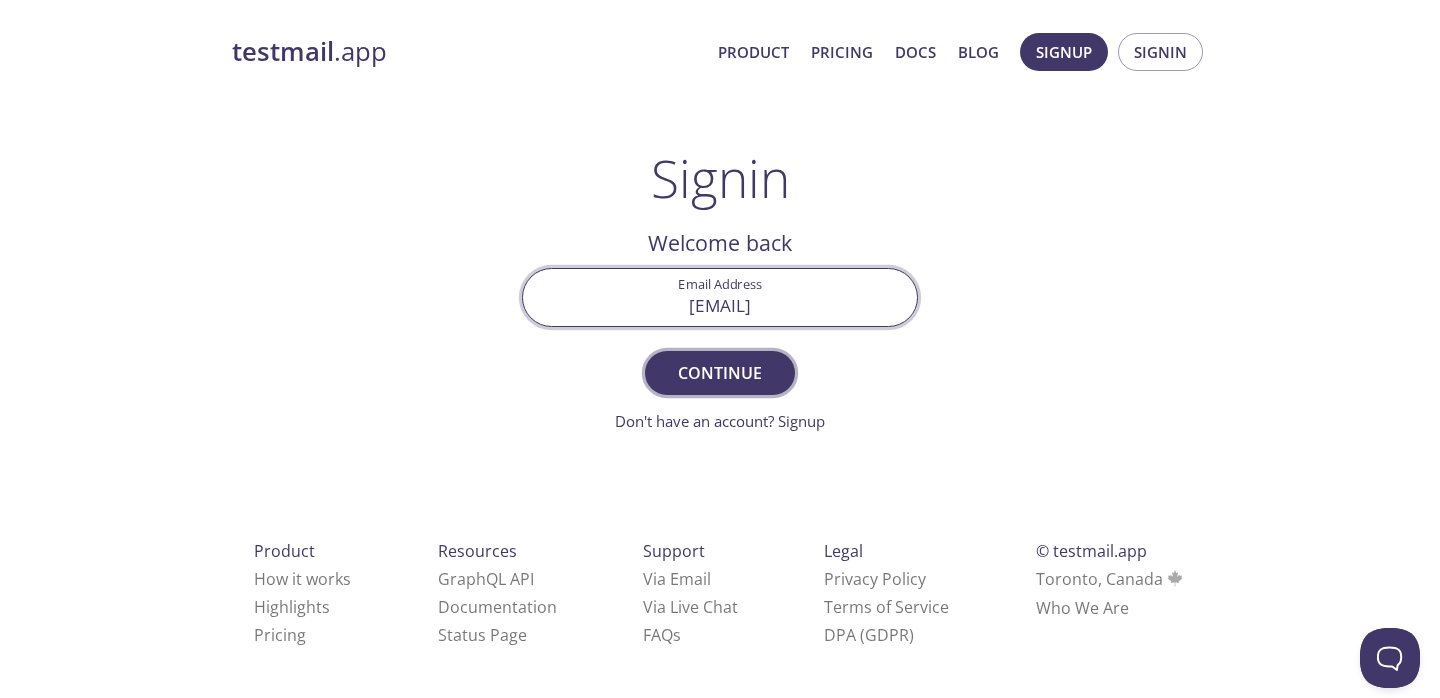 type on "[EMAIL]" 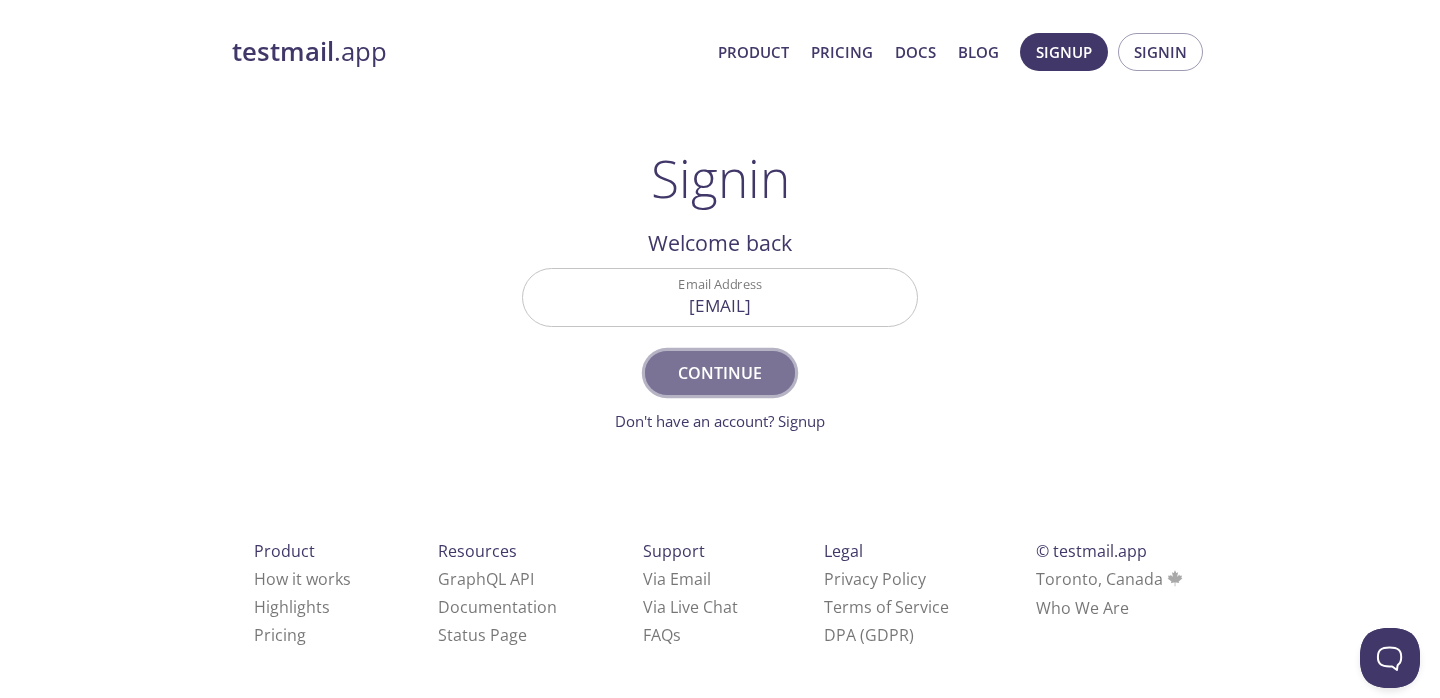 click on "Continue" at bounding box center [720, 373] 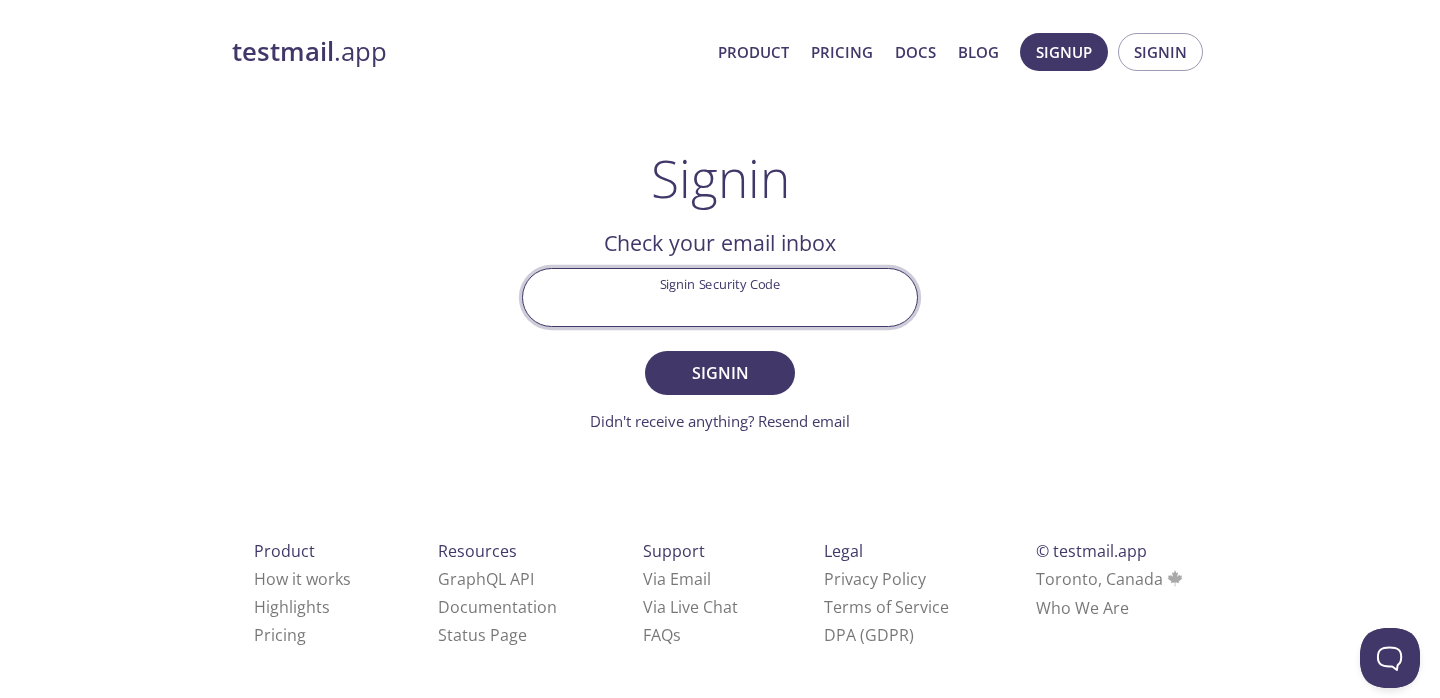click on "Signin Security Code" at bounding box center (720, 297) 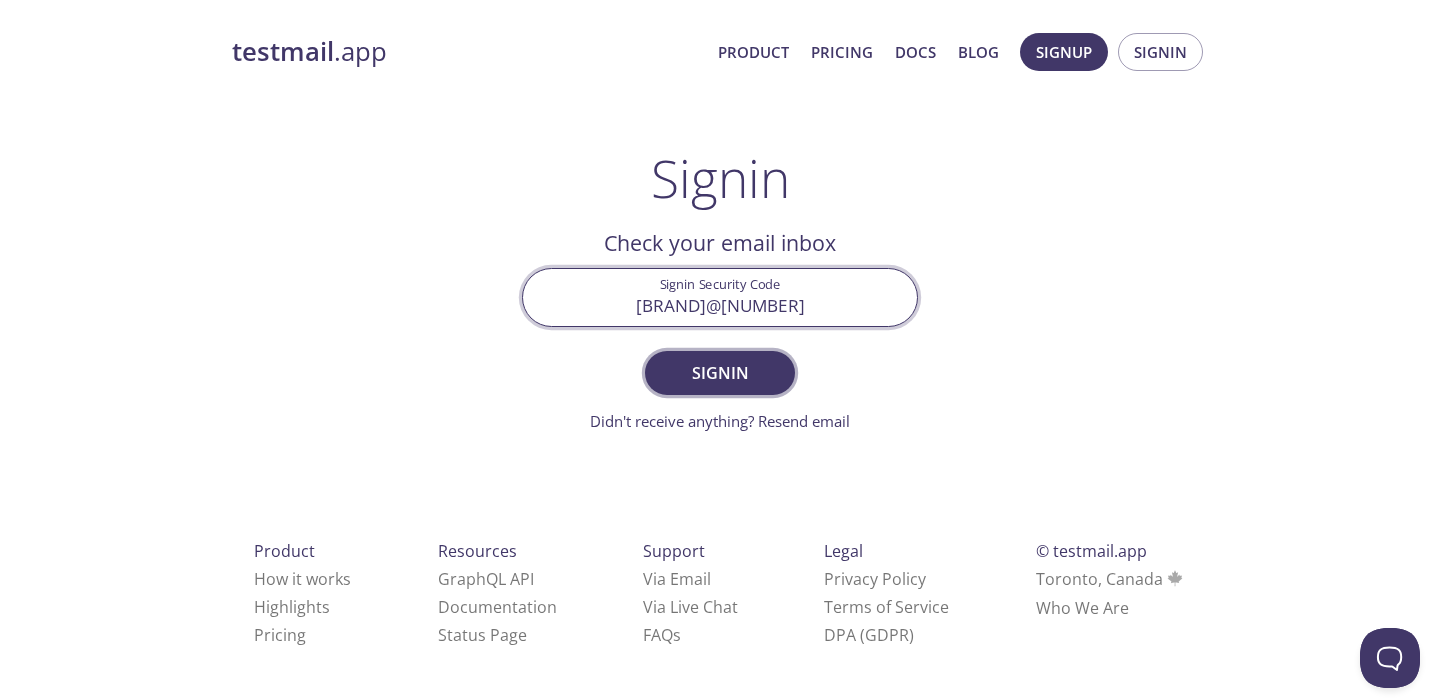 type on "[BRAND]@[NUMBER]" 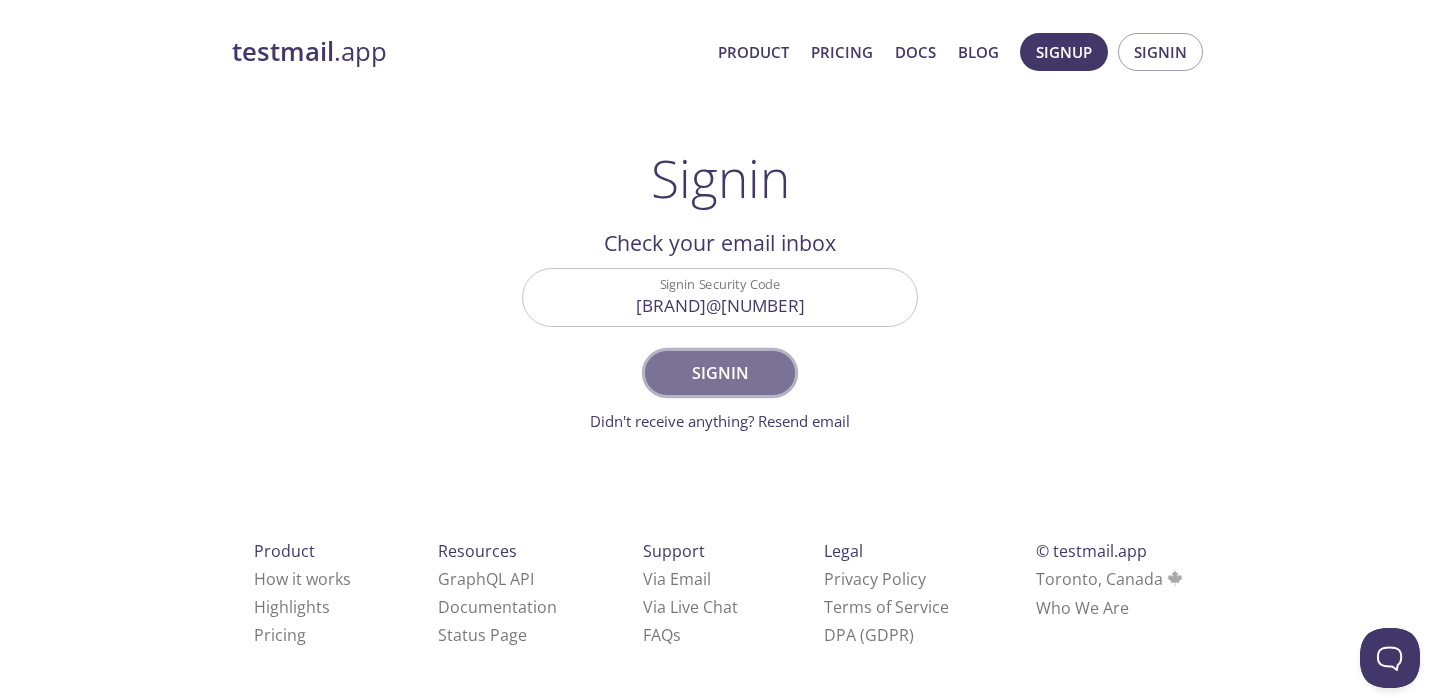click on "Signin" at bounding box center [720, 373] 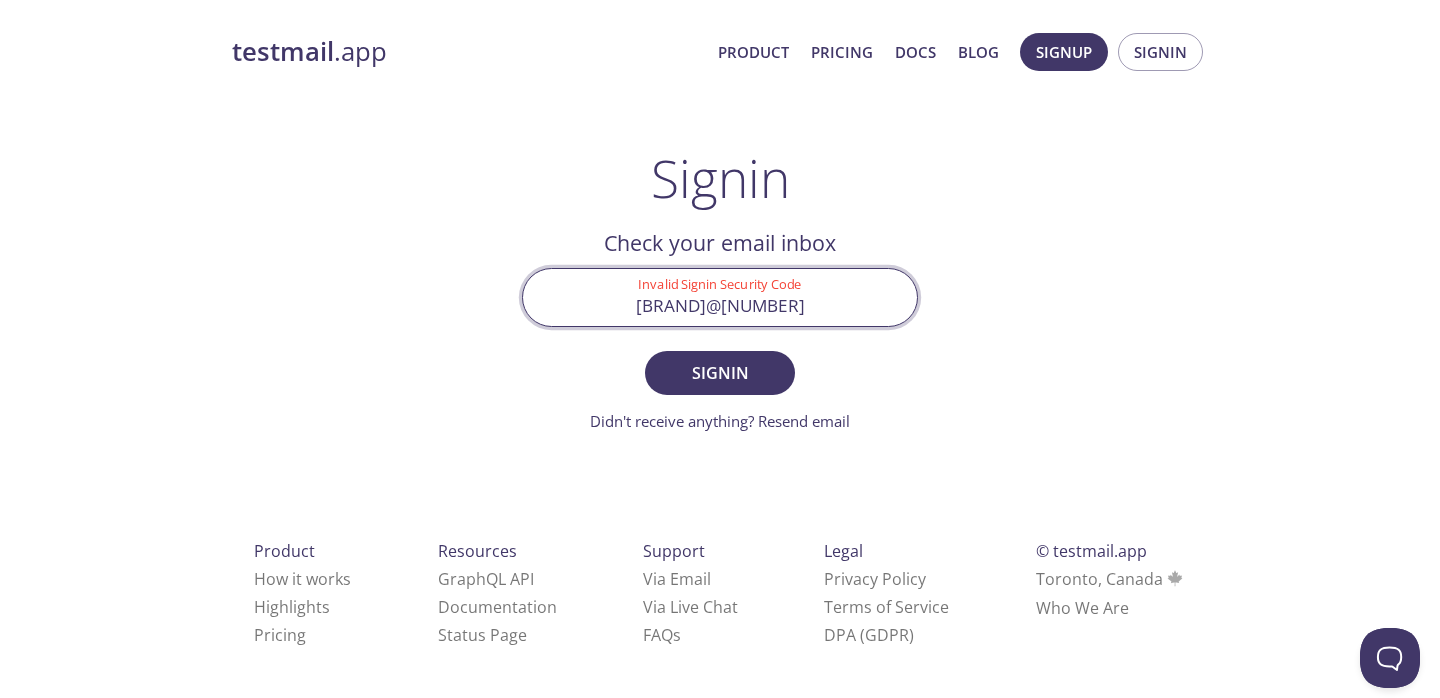 drag, startPoint x: 812, startPoint y: 298, endPoint x: 603, endPoint y: 246, distance: 215.37177 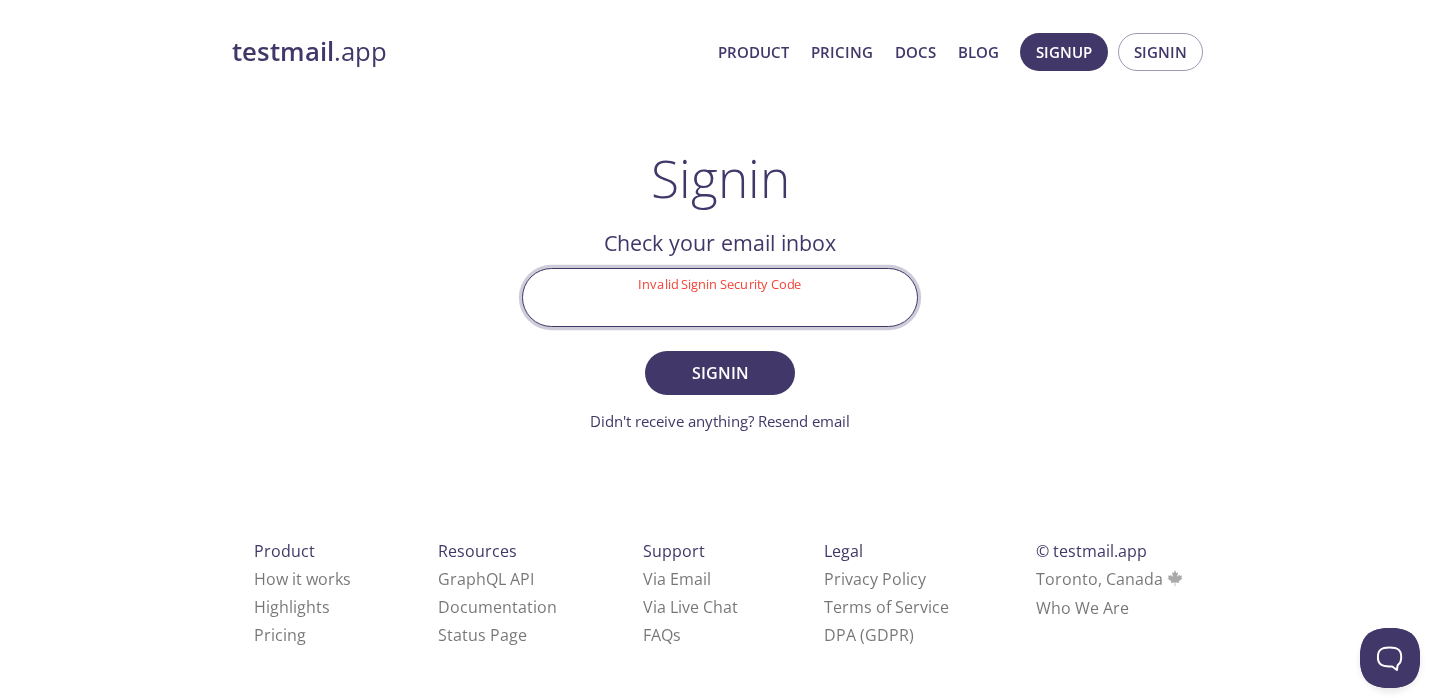 type 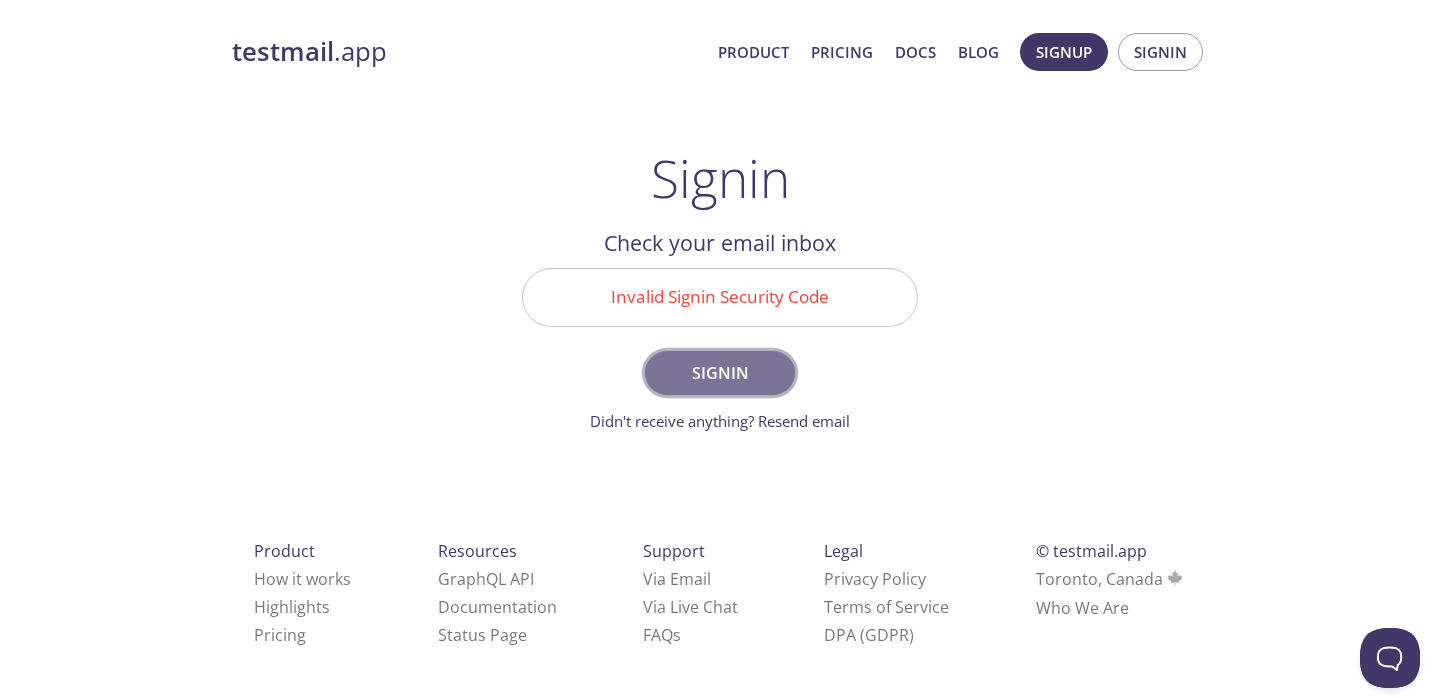 click on "Signin" at bounding box center [720, 373] 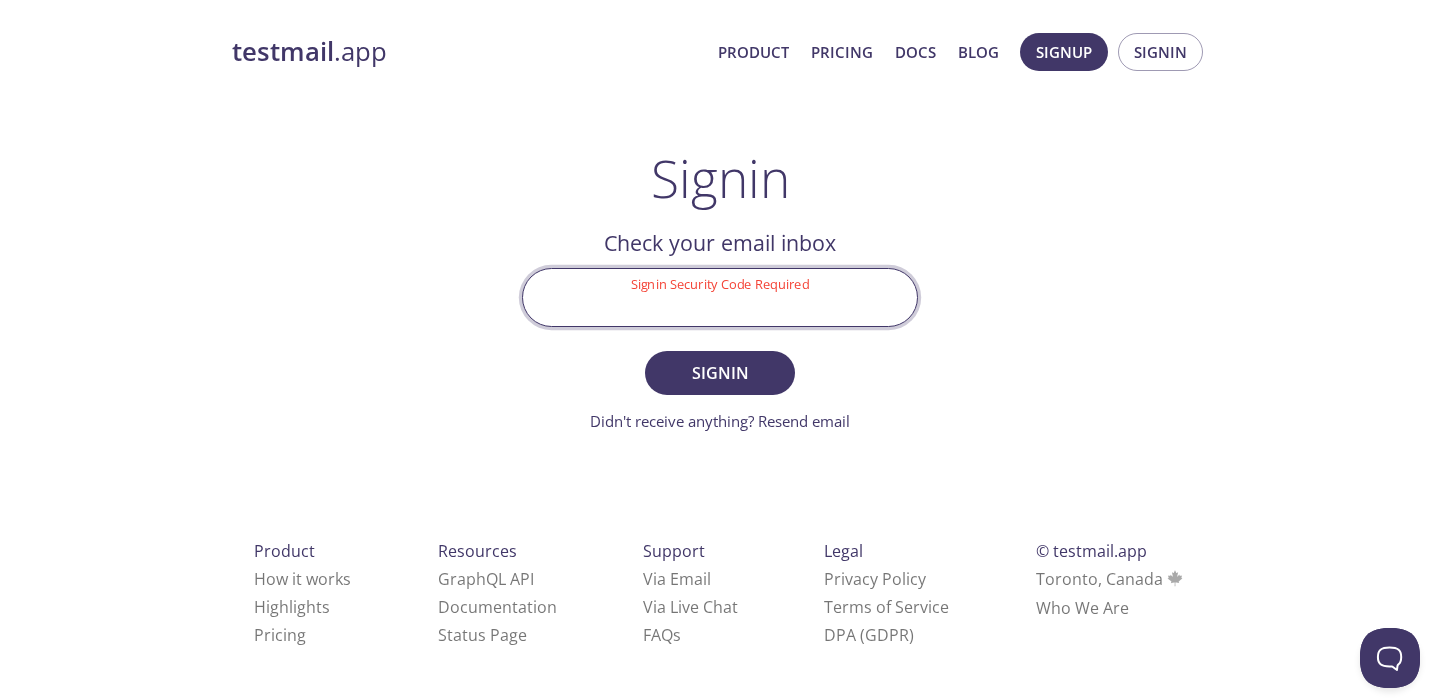 drag, startPoint x: 828, startPoint y: 303, endPoint x: 580, endPoint y: 285, distance: 248.65237 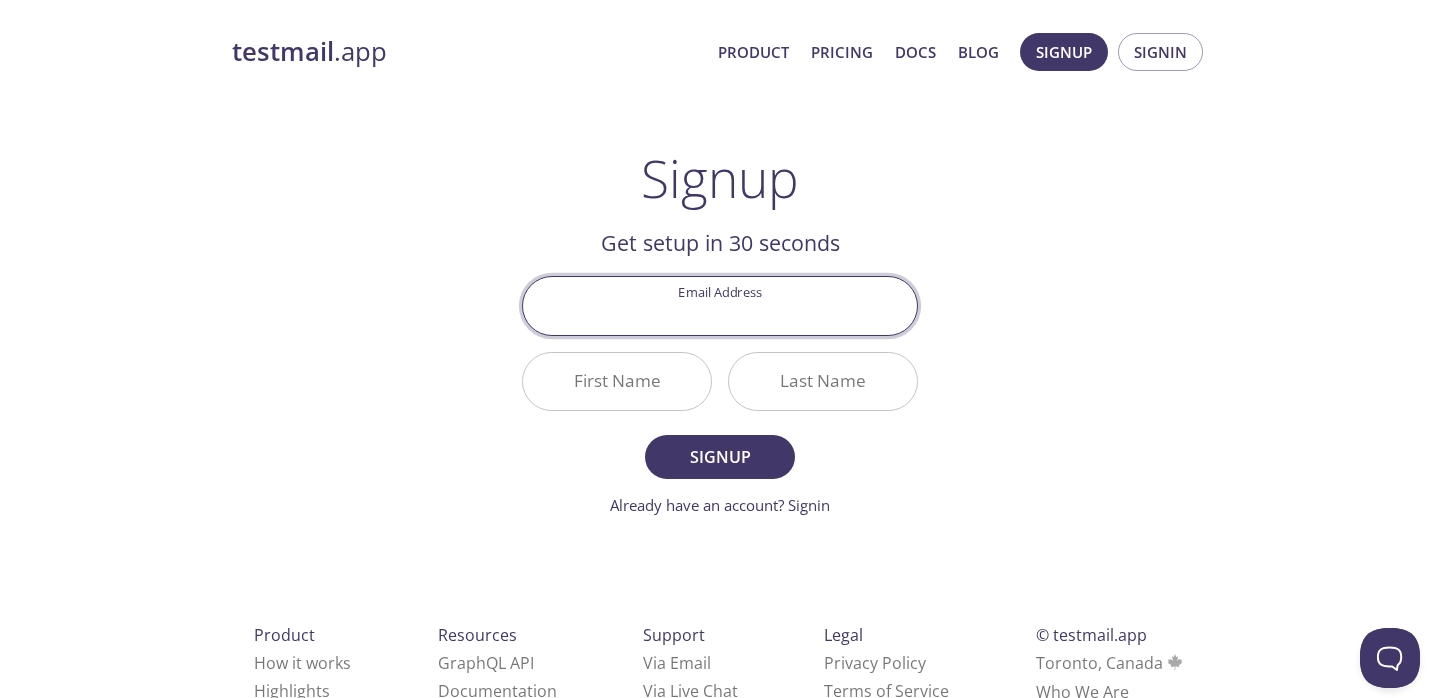 click on "Email Address" at bounding box center [720, 305] 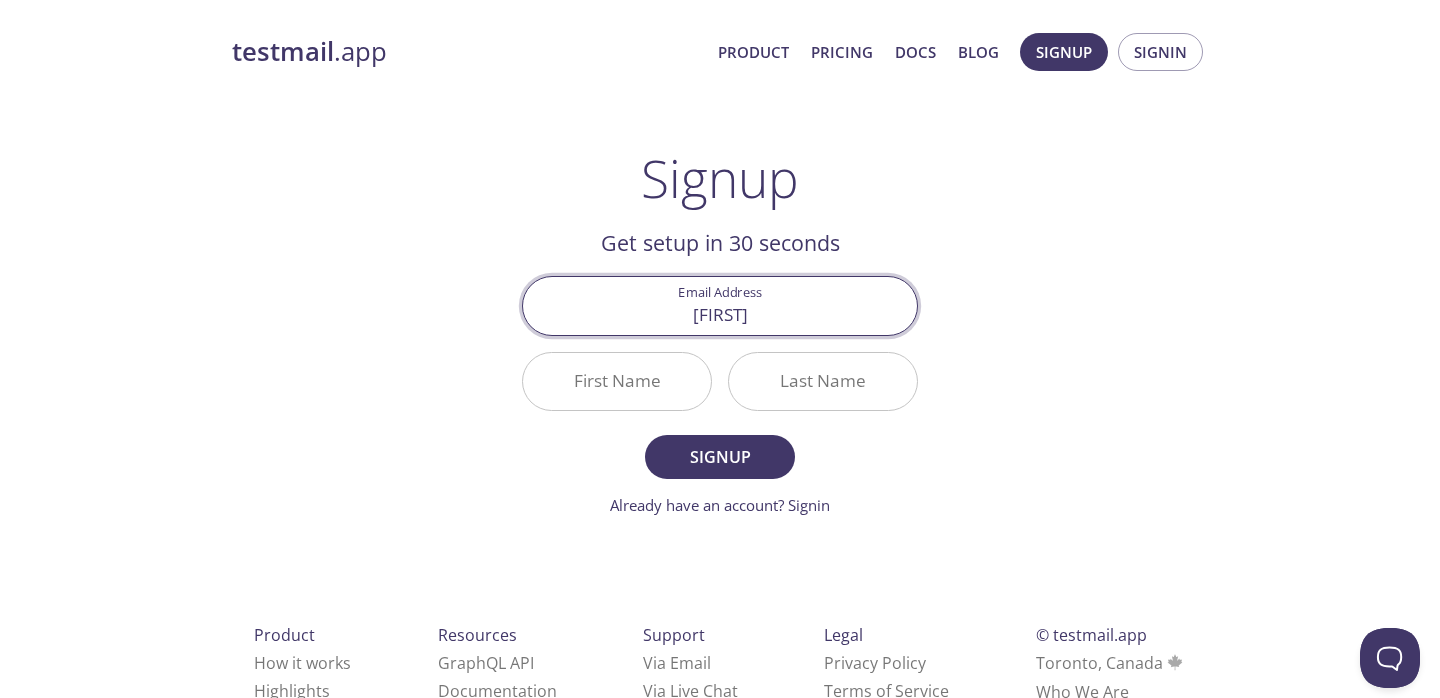 type on "[EMAIL]" 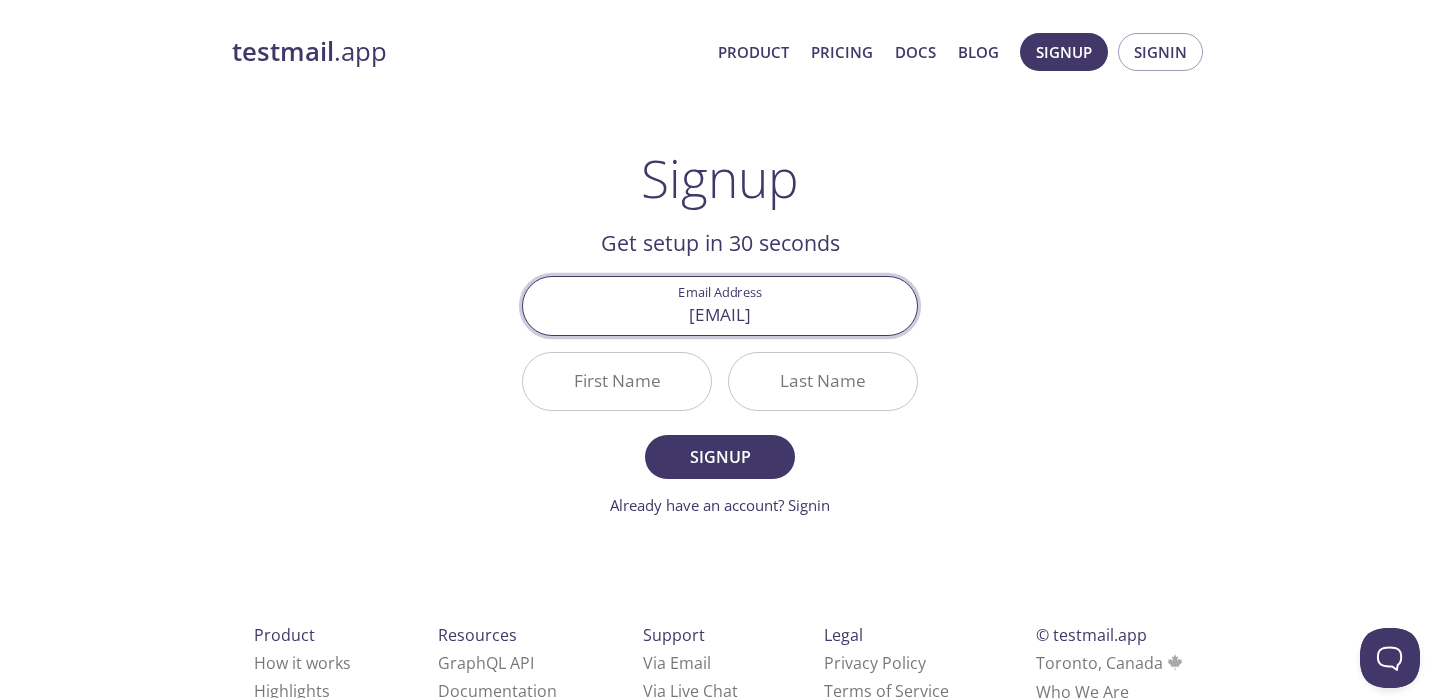 click on "Signup" at bounding box center (720, 457) 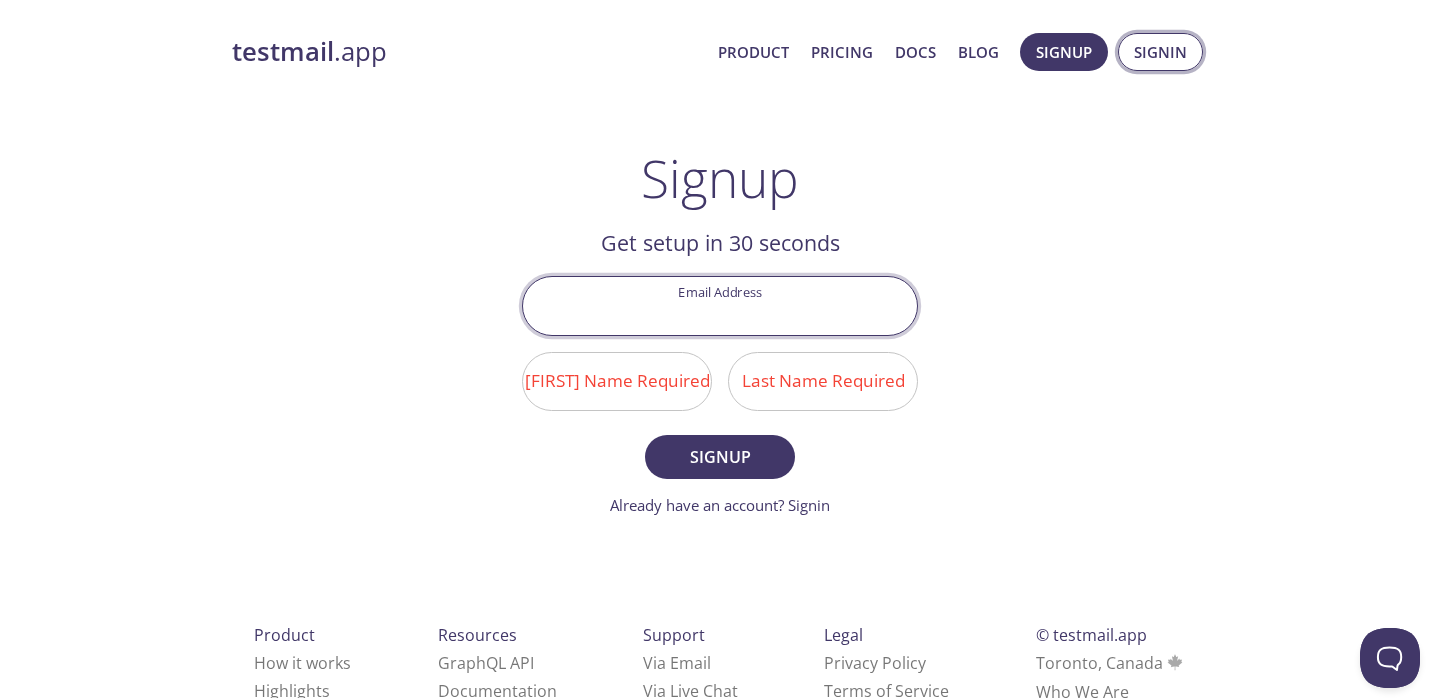 type 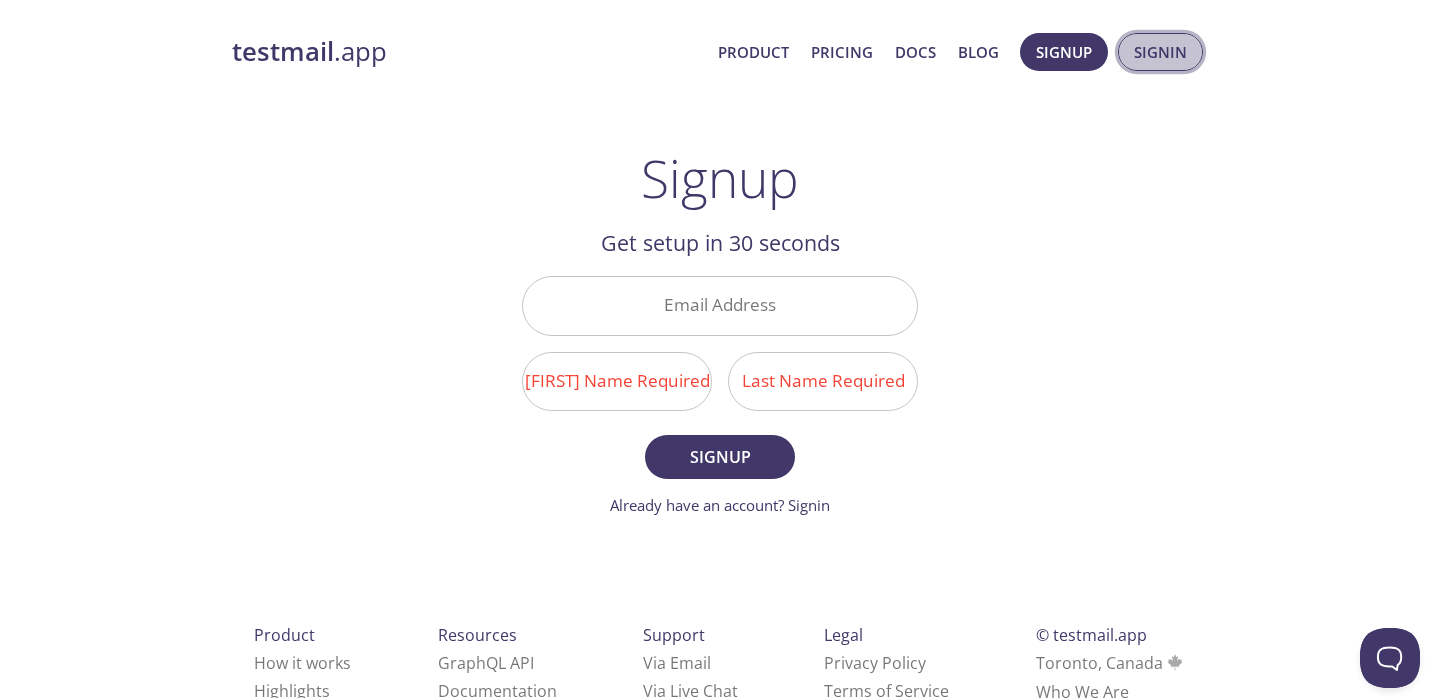 click on "Signin" at bounding box center (1160, 52) 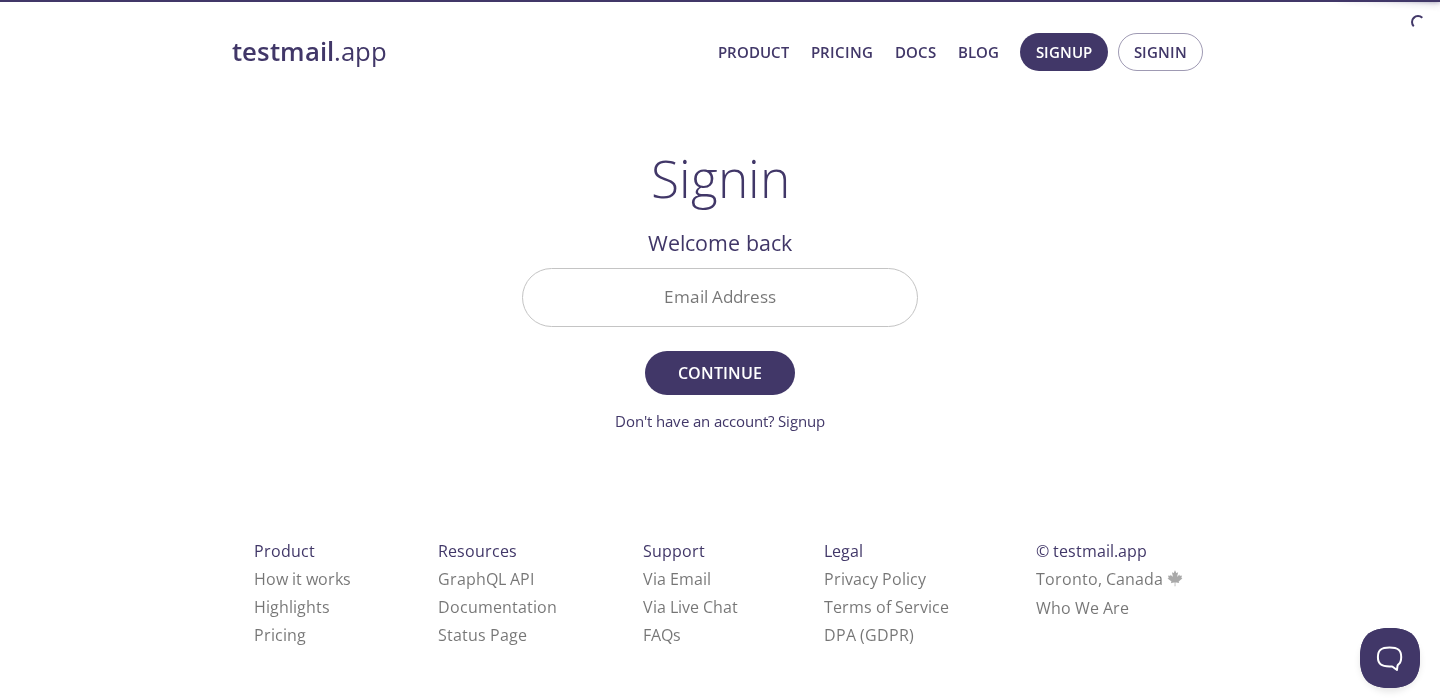 click on "Email Address" at bounding box center (720, 297) 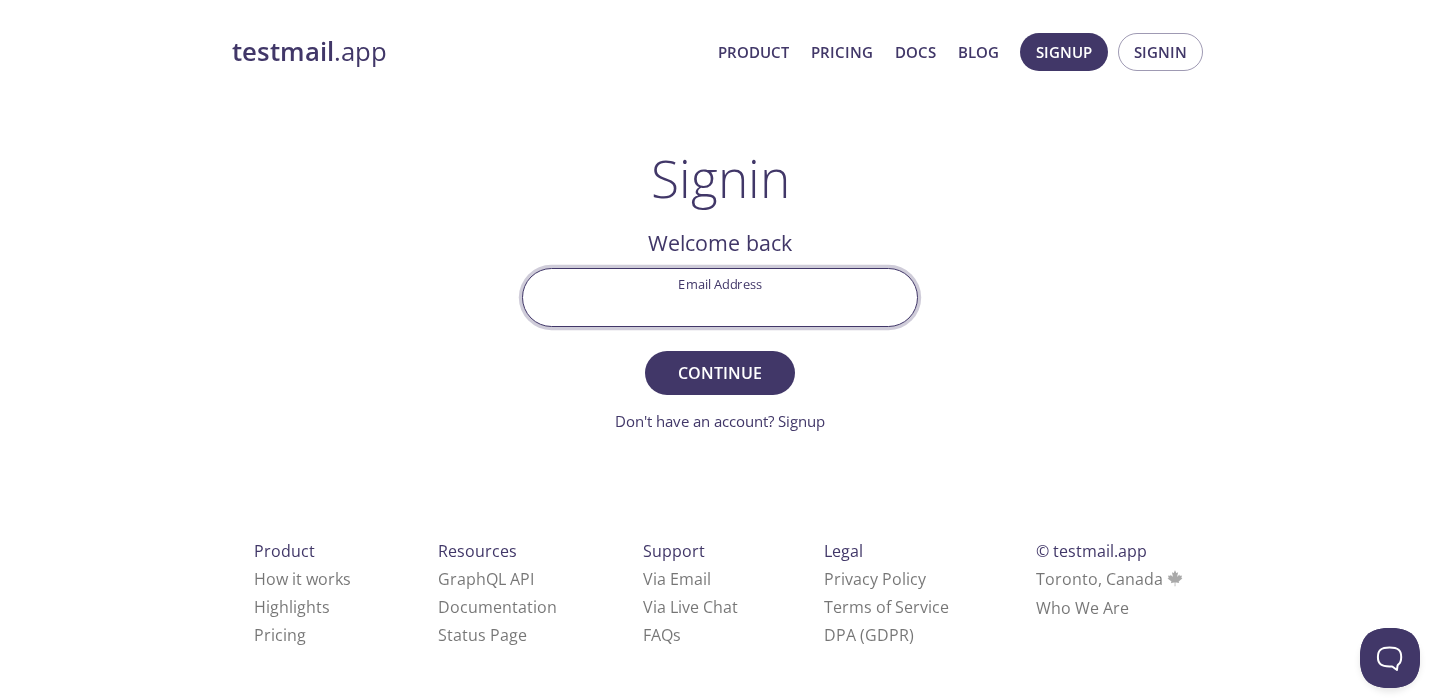 paste on "[EMAIL]" 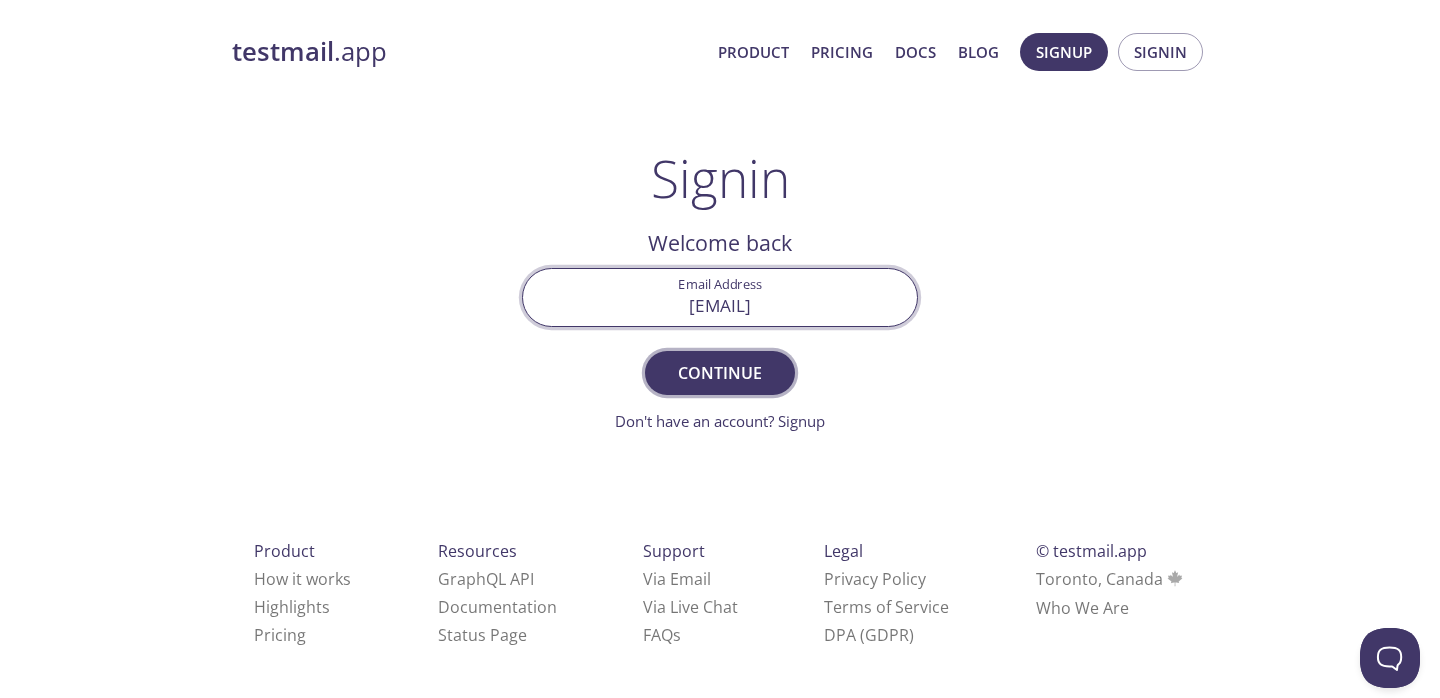type on "[EMAIL]" 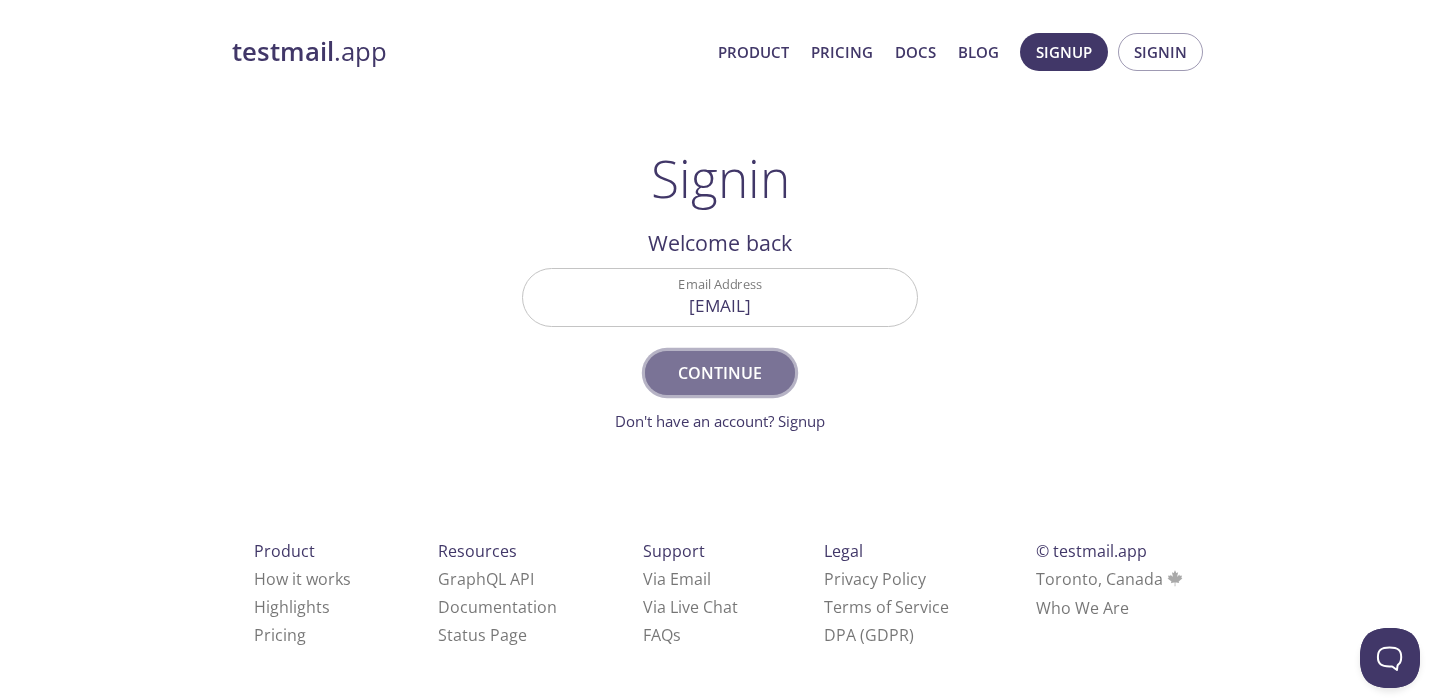 click on "Continue" at bounding box center (720, 373) 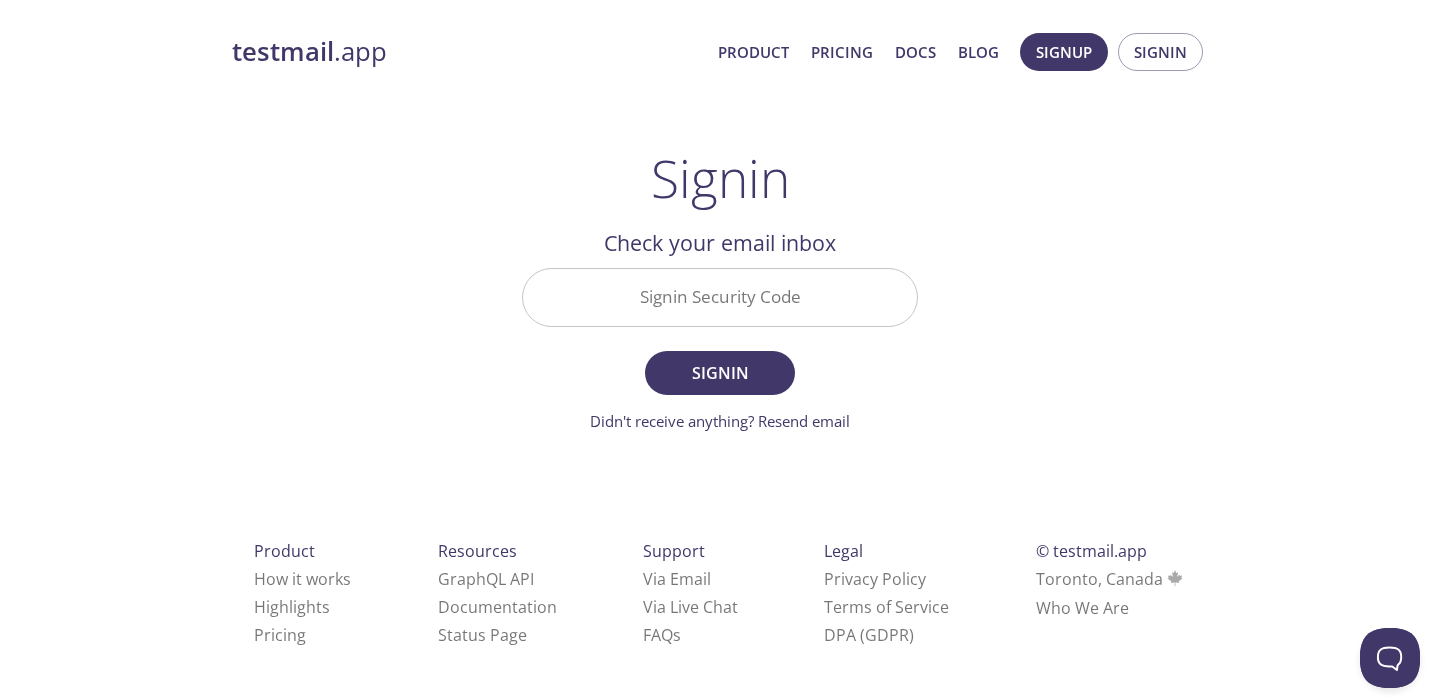 click on "Signin Security Code" at bounding box center [720, 297] 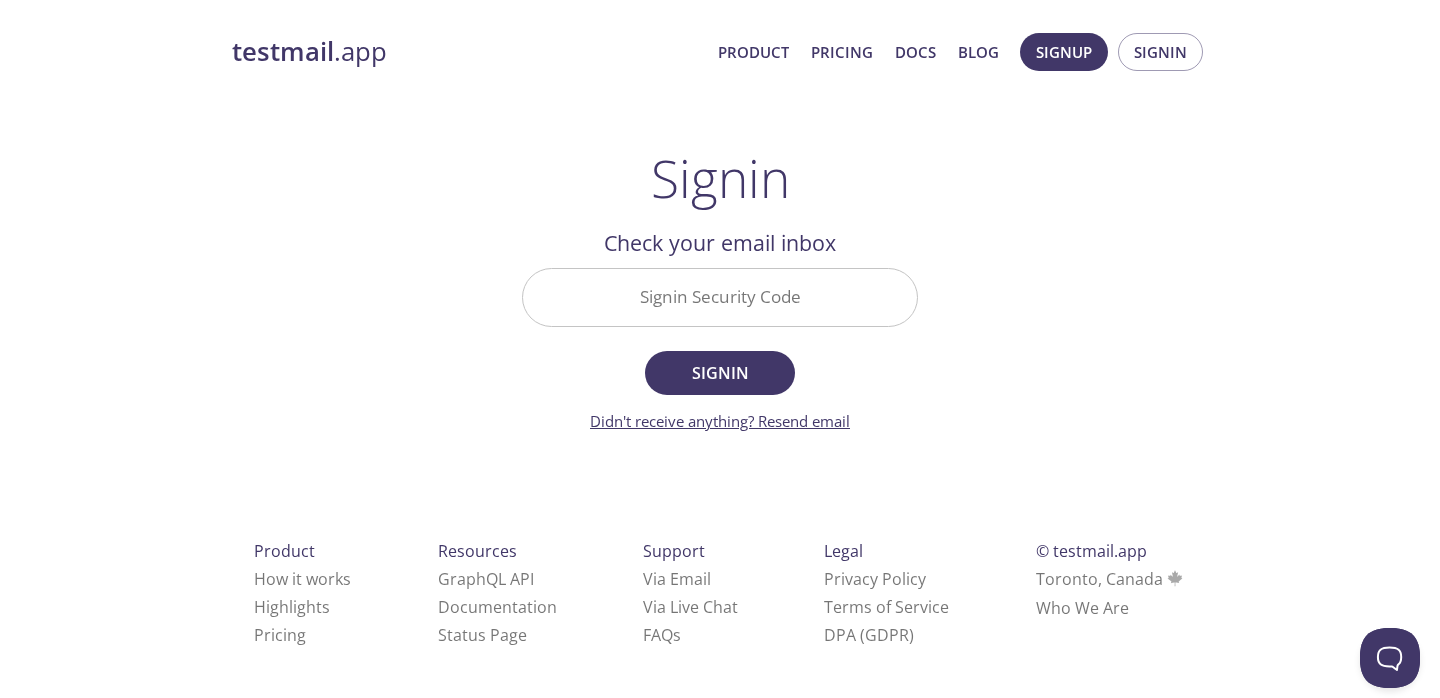 click on "Didn't receive anything? Resend email" at bounding box center (720, 421) 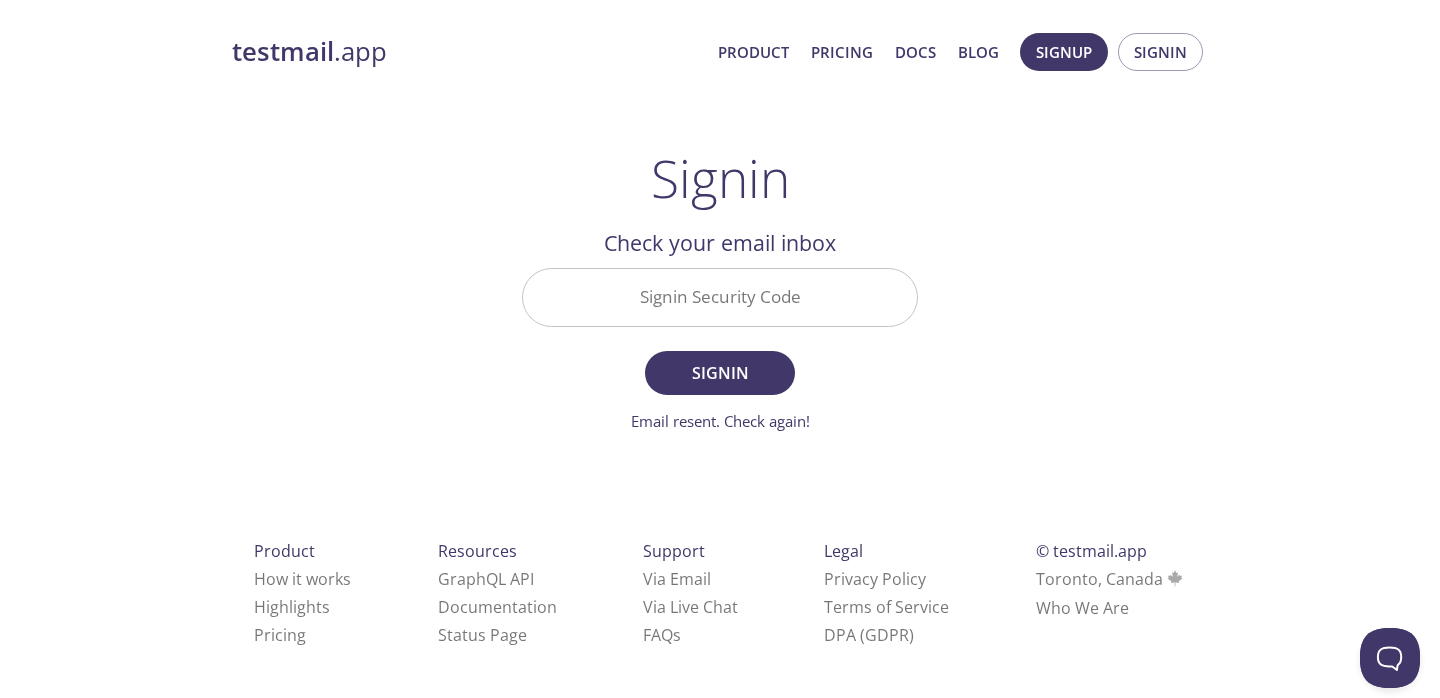 click on "Signin Security Code" at bounding box center [720, 297] 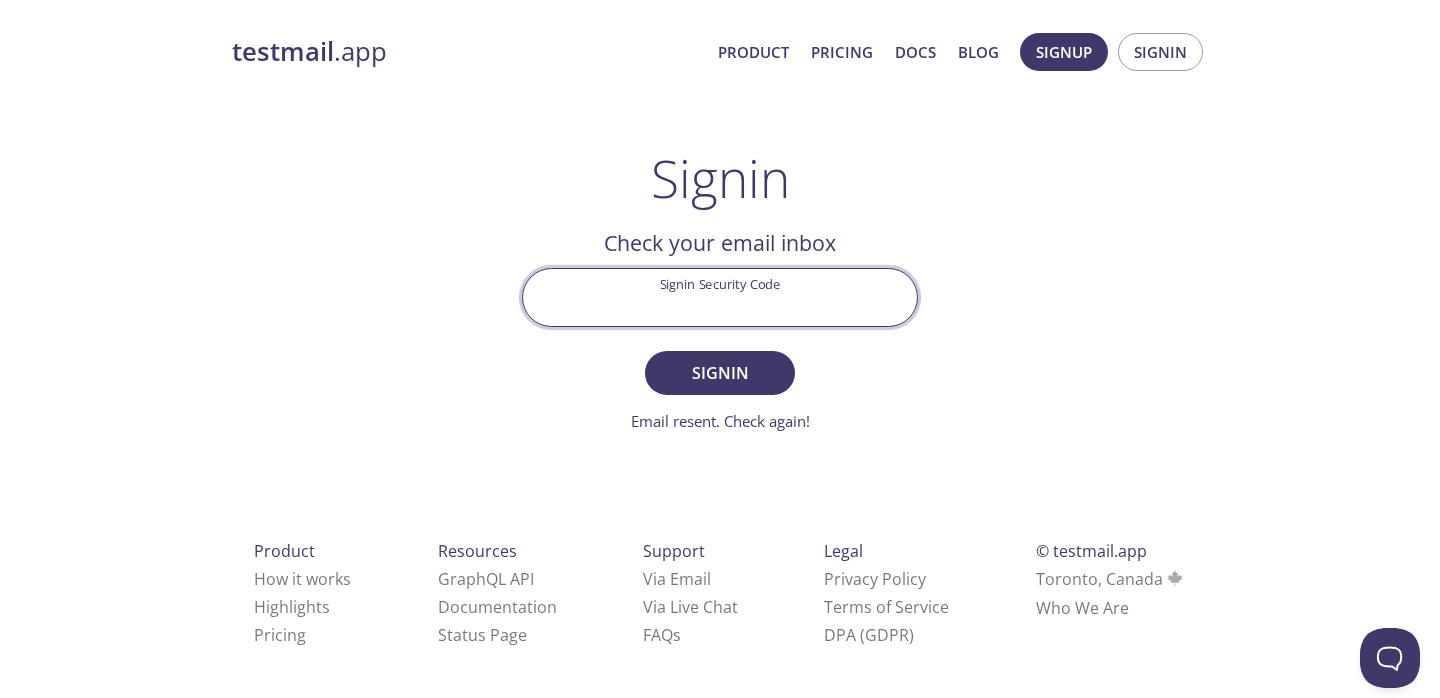 paste on "62BCQ4Y" 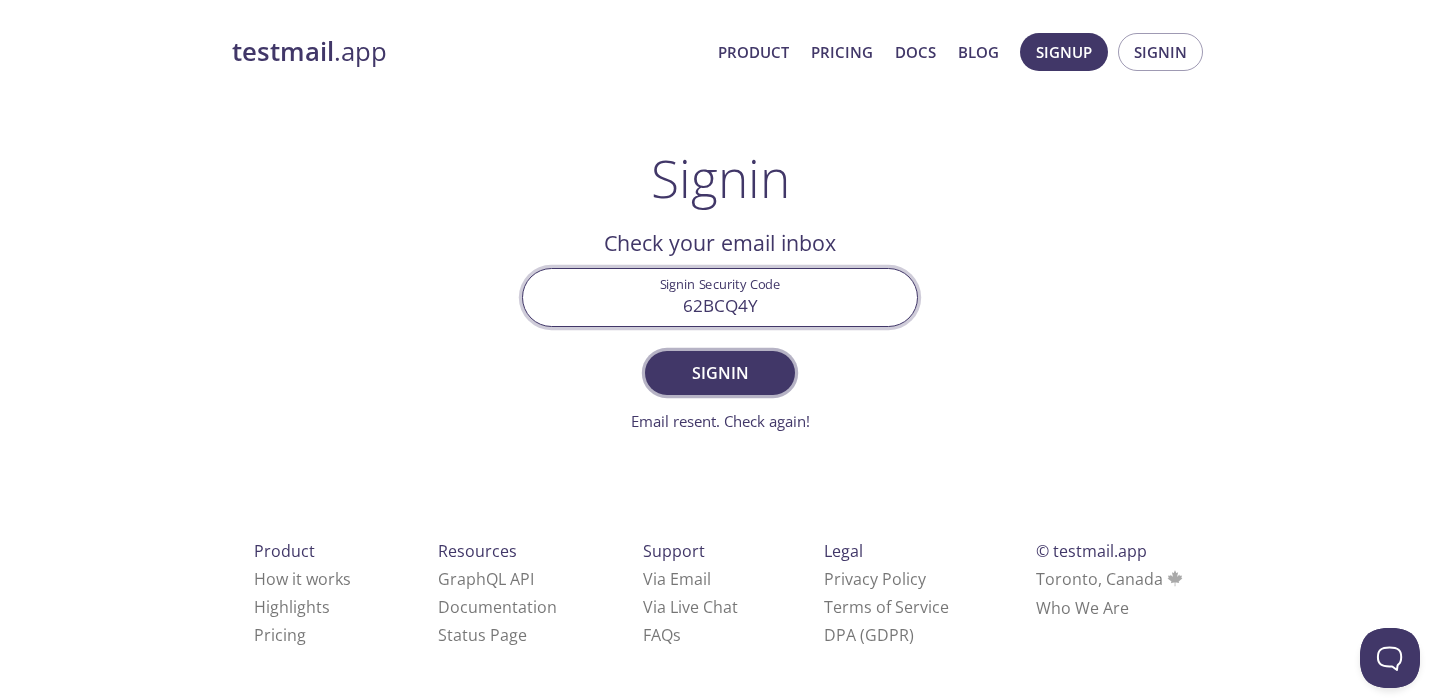 type on "62BCQ4Y" 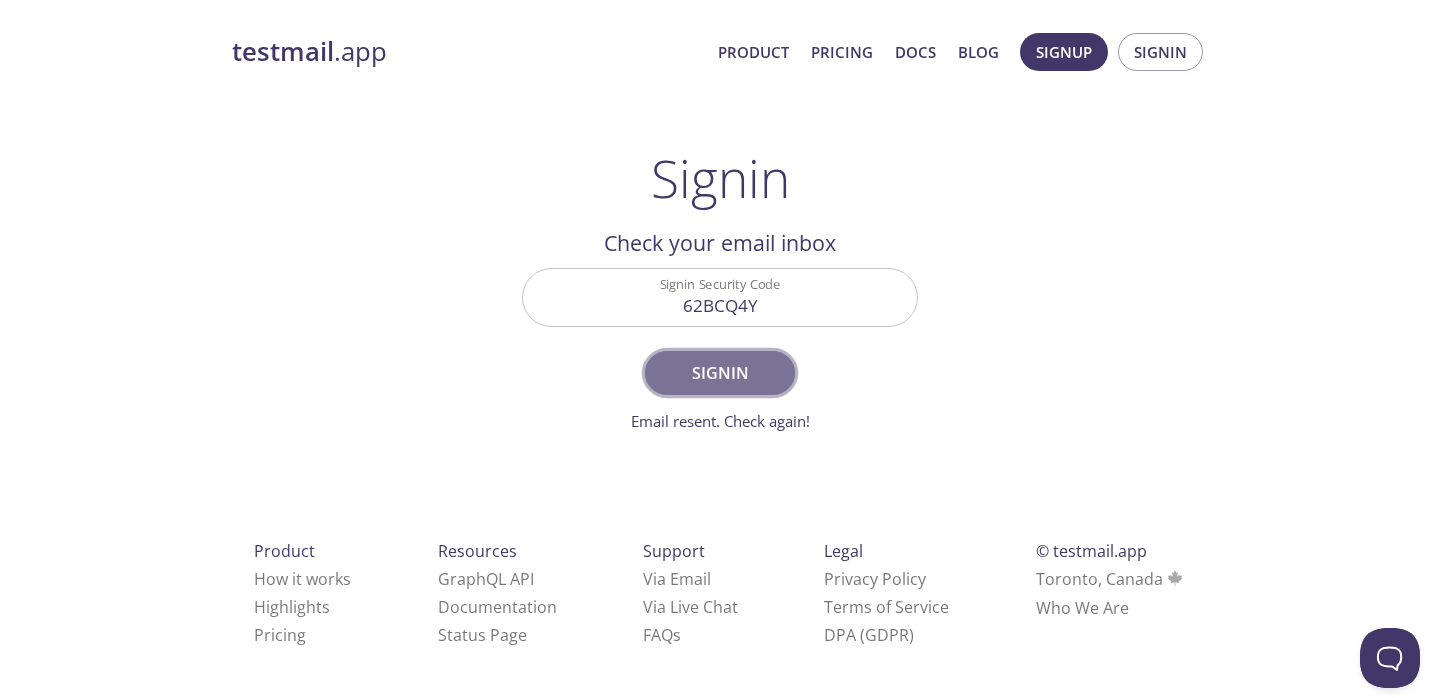 click on "Signin" at bounding box center [720, 373] 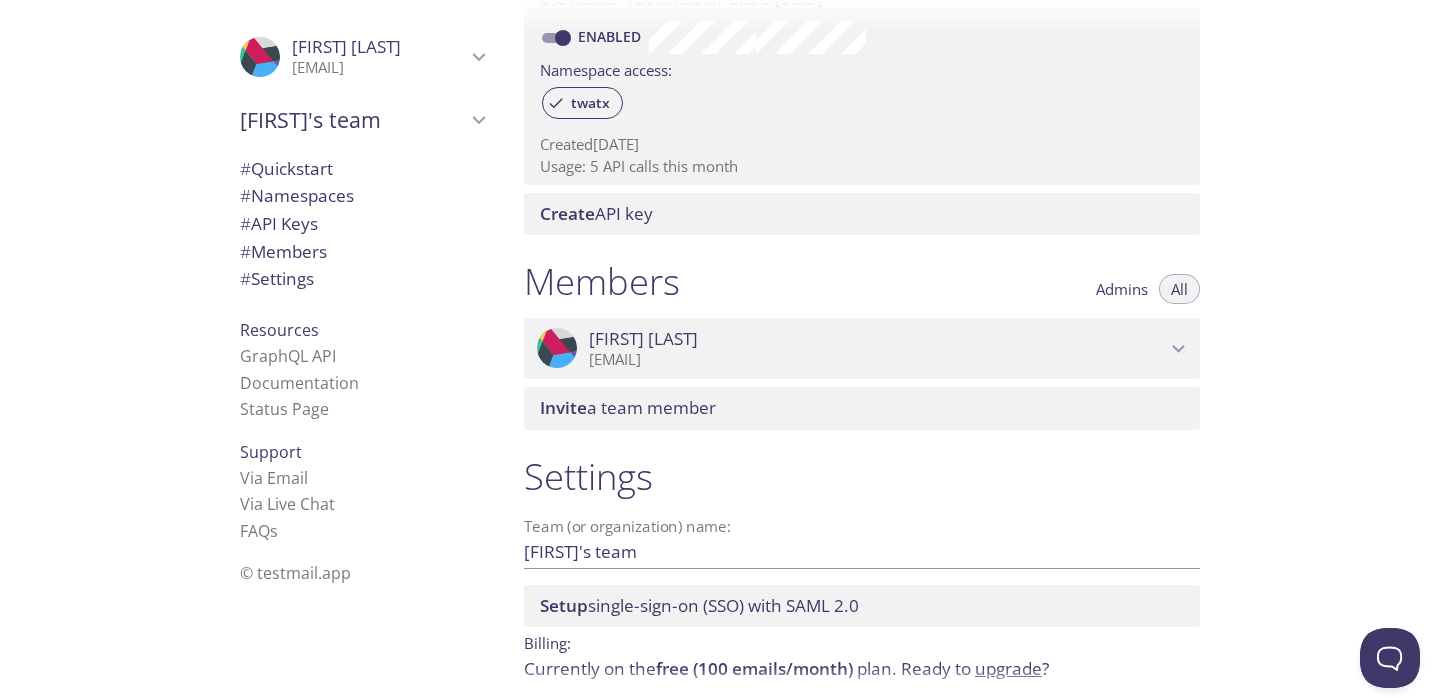 scroll, scrollTop: 724, scrollLeft: 0, axis: vertical 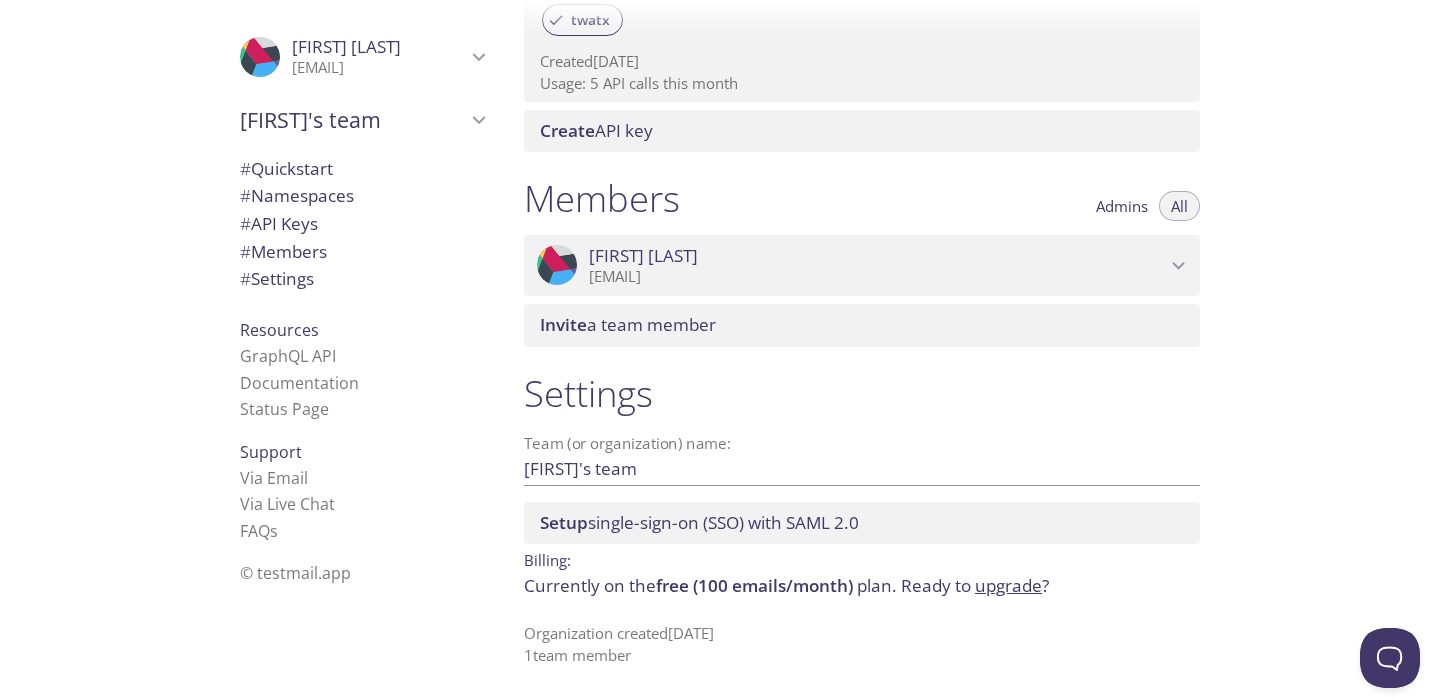 click 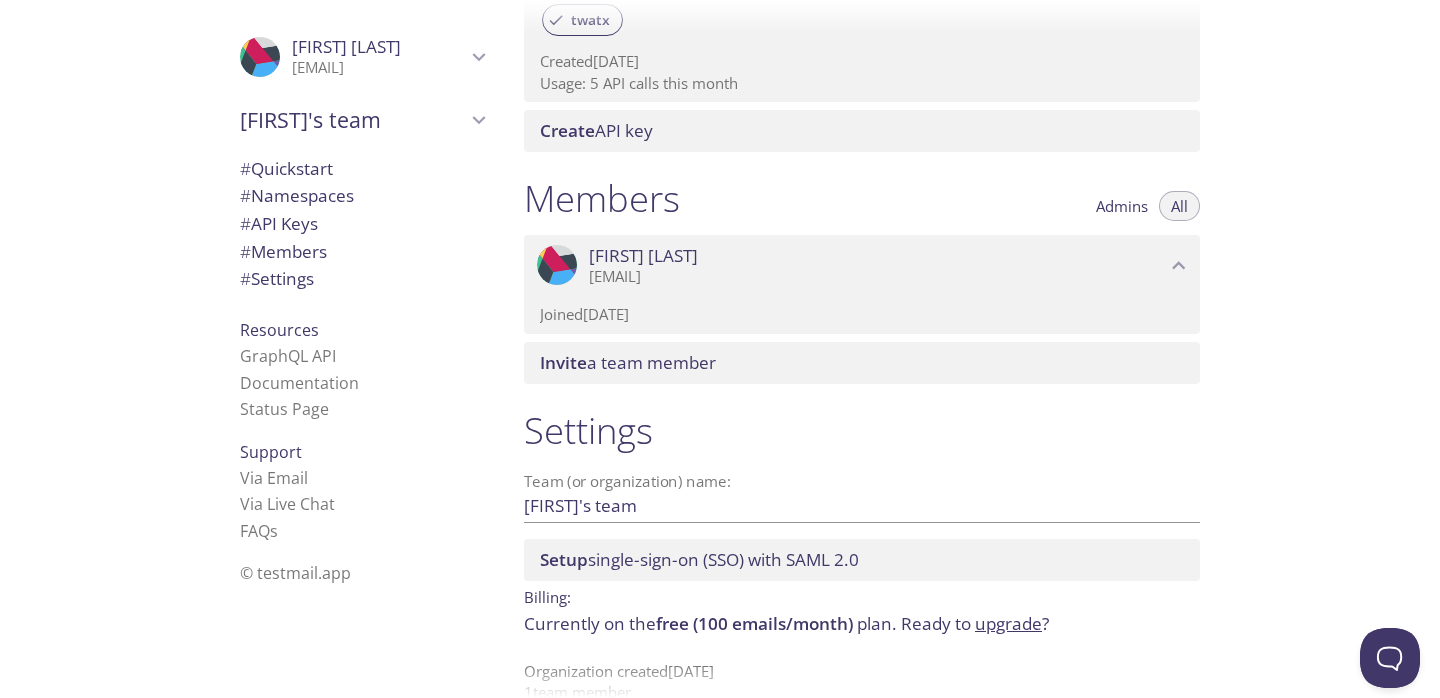 click 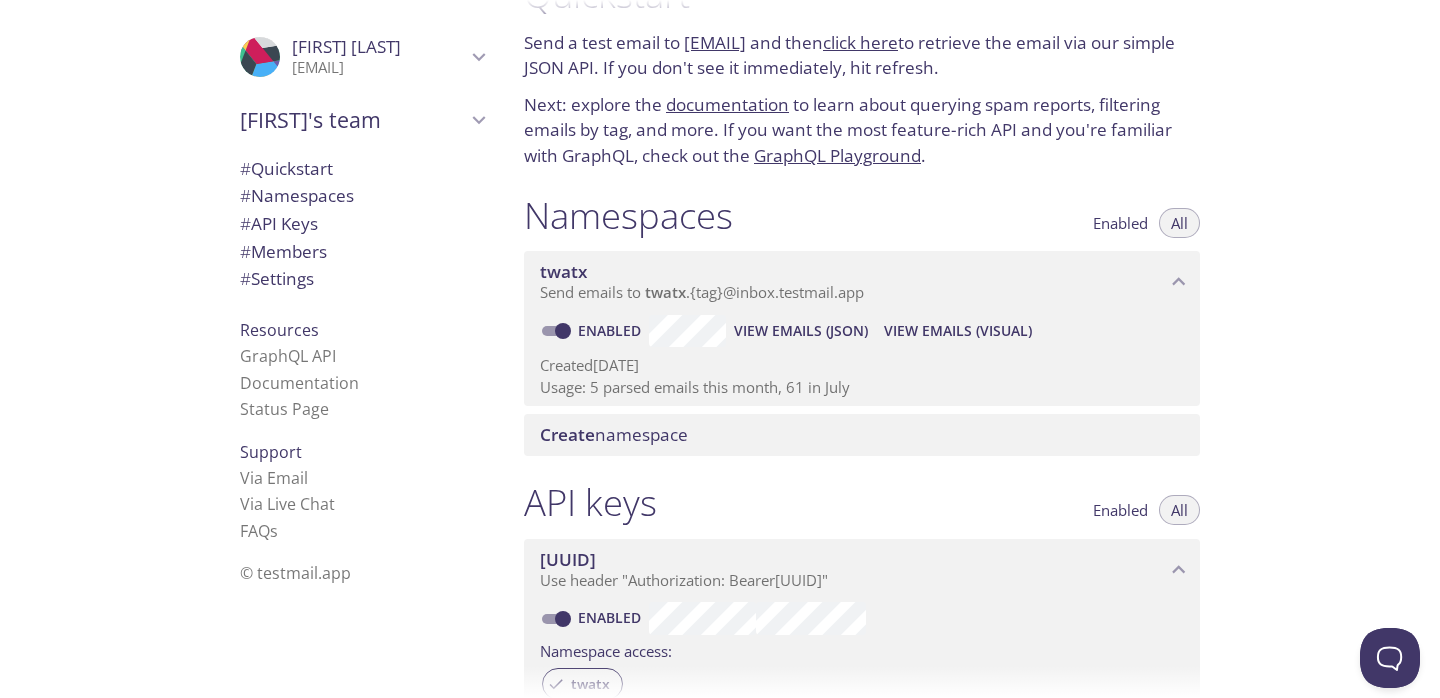 scroll, scrollTop: 81, scrollLeft: 0, axis: vertical 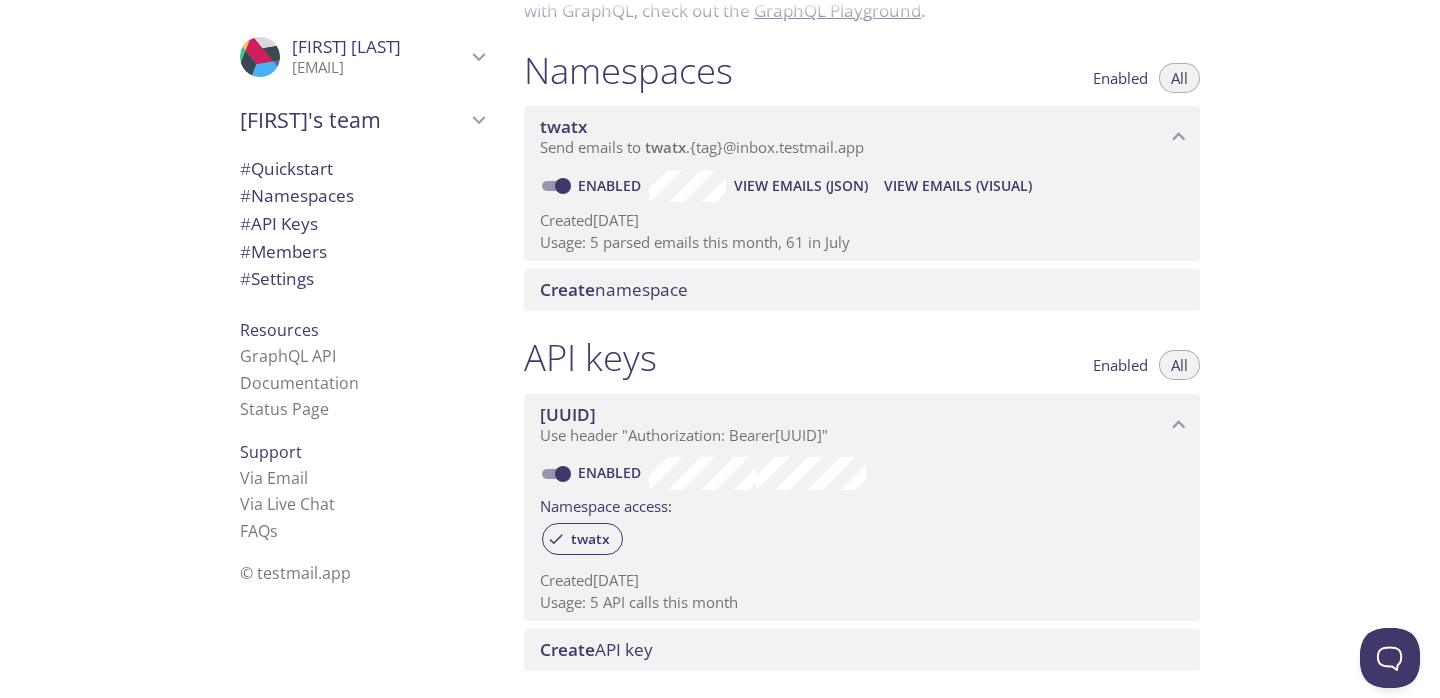 click on "Usage: 5 parsed emails this month, 61 in July" at bounding box center [862, 242] 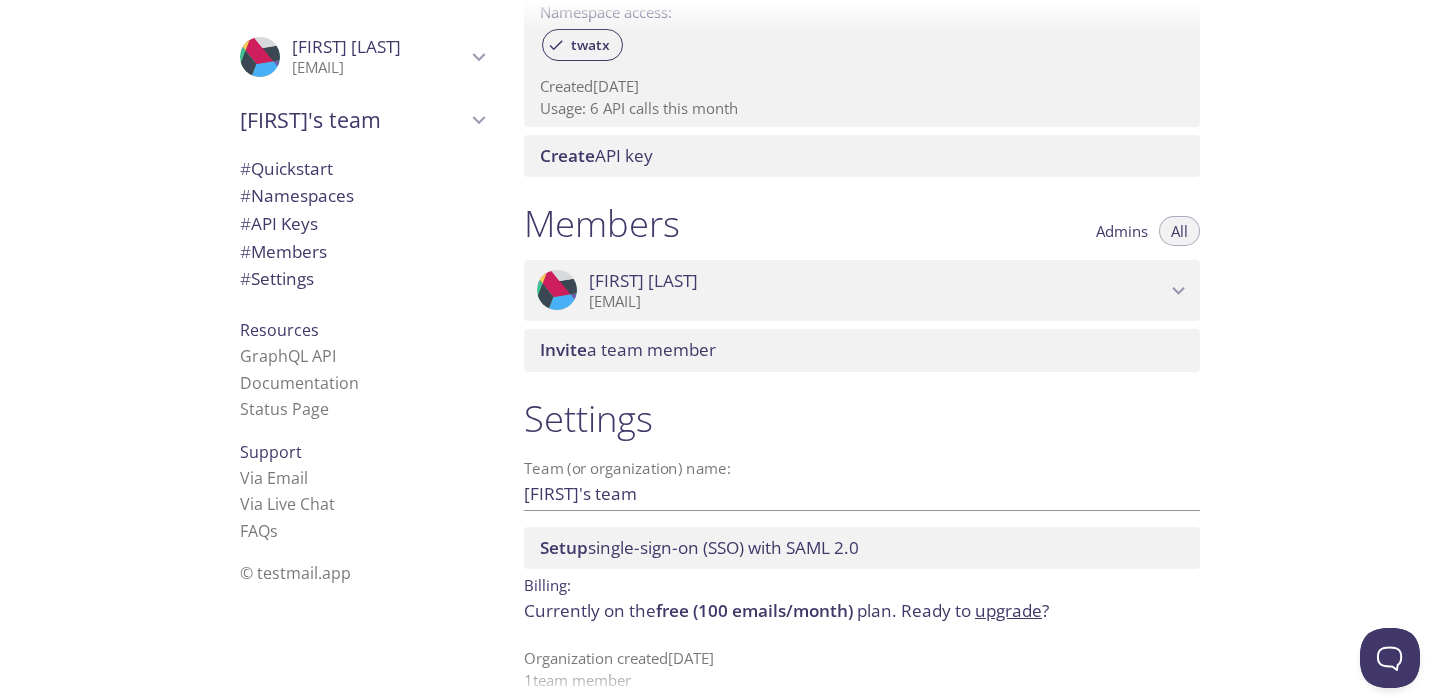 scroll, scrollTop: 724, scrollLeft: 0, axis: vertical 